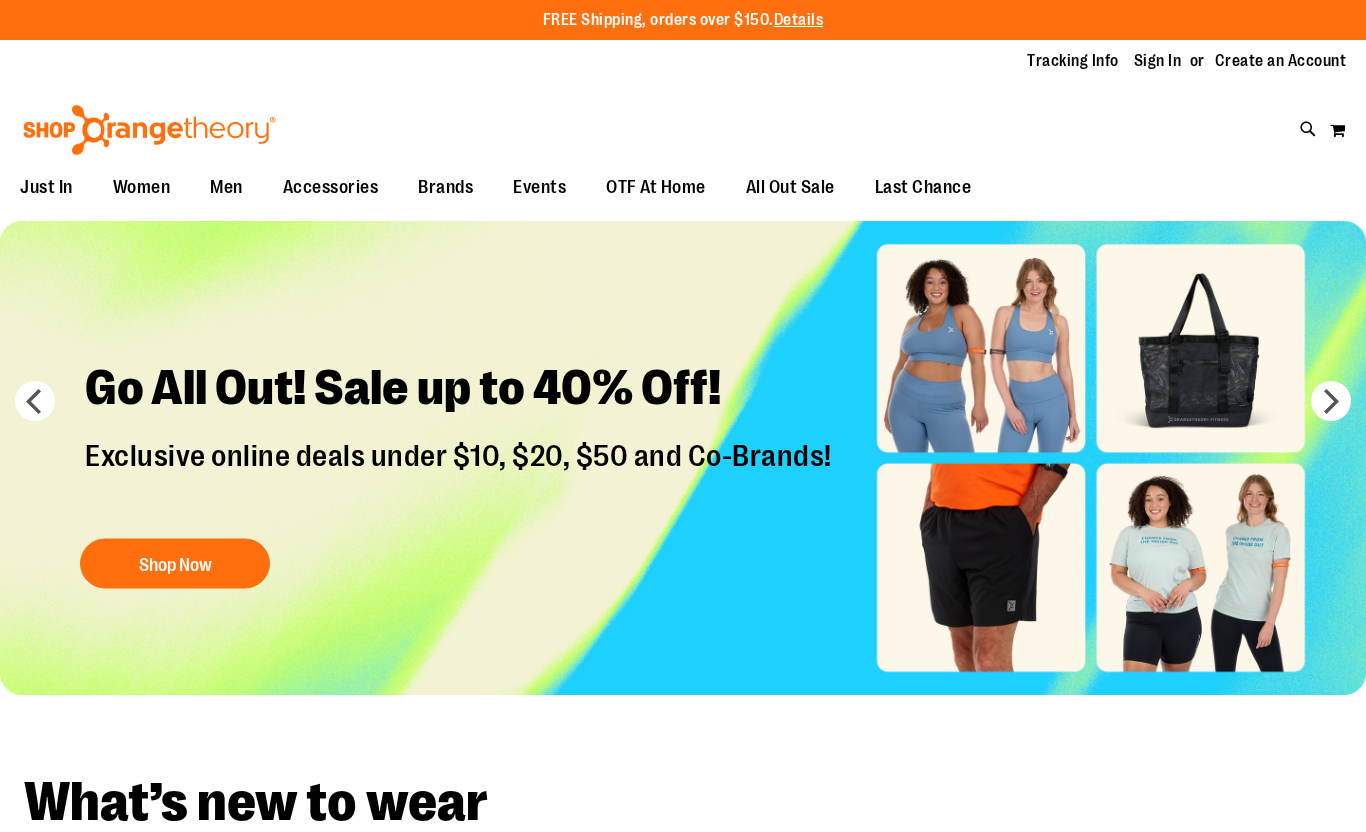 scroll, scrollTop: 0, scrollLeft: 0, axis: both 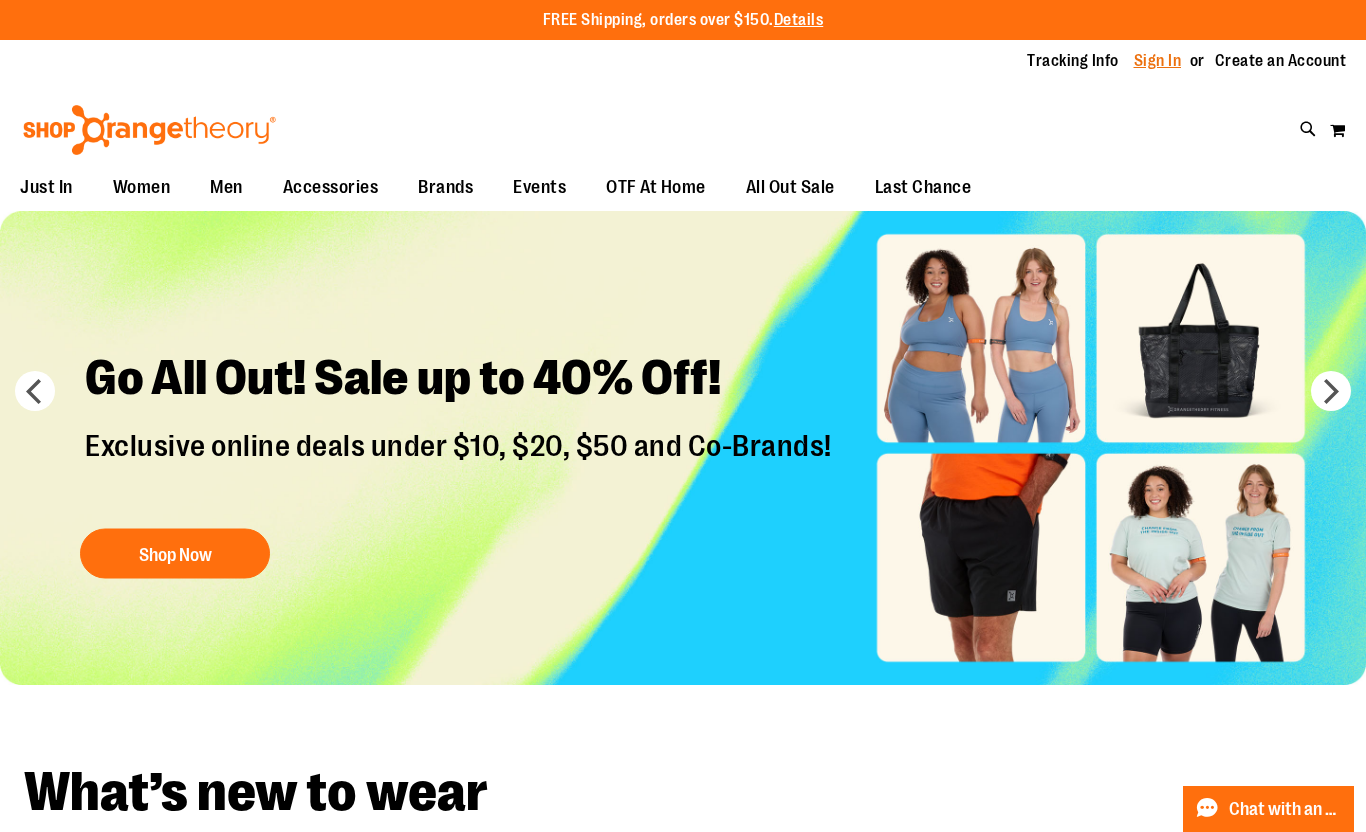 type on "**********" 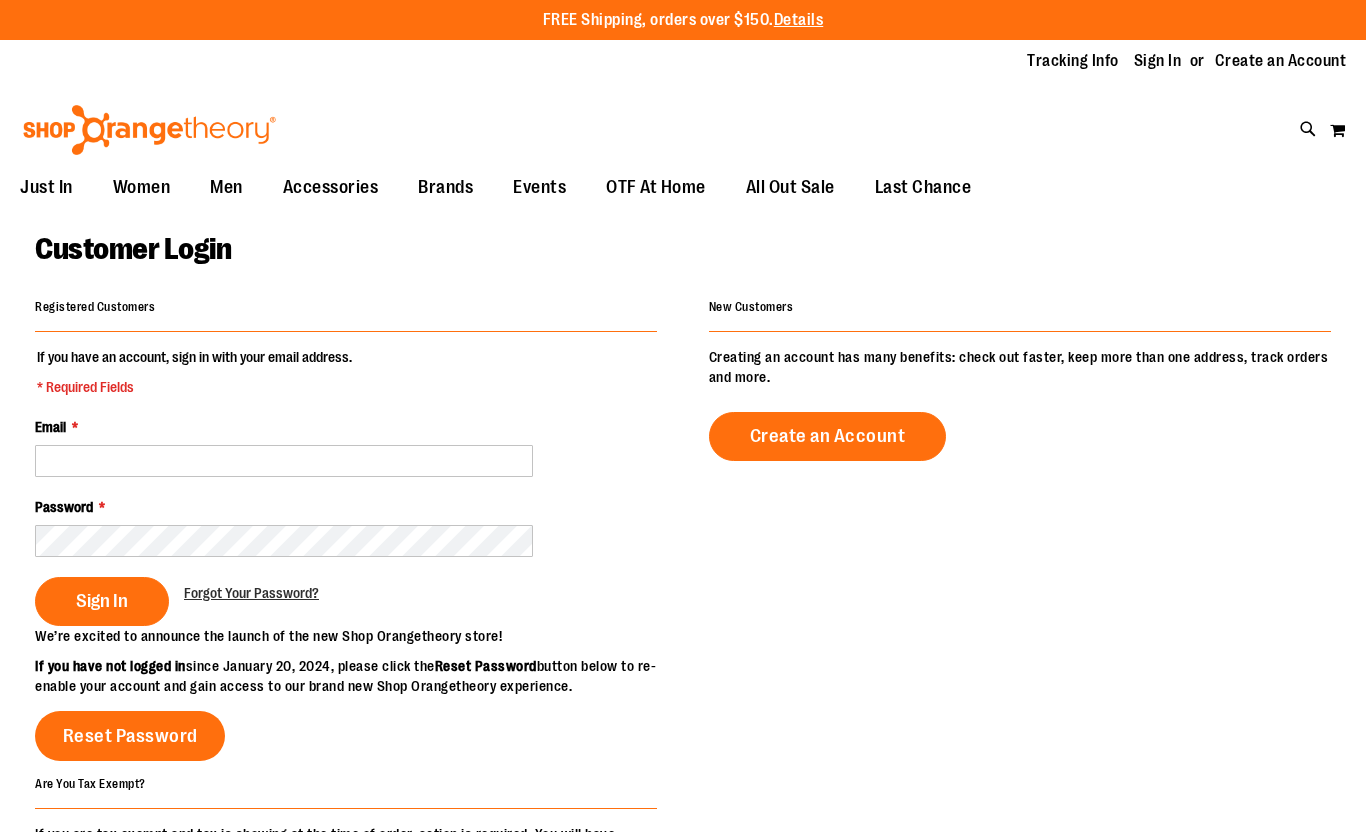 scroll, scrollTop: 0, scrollLeft: 0, axis: both 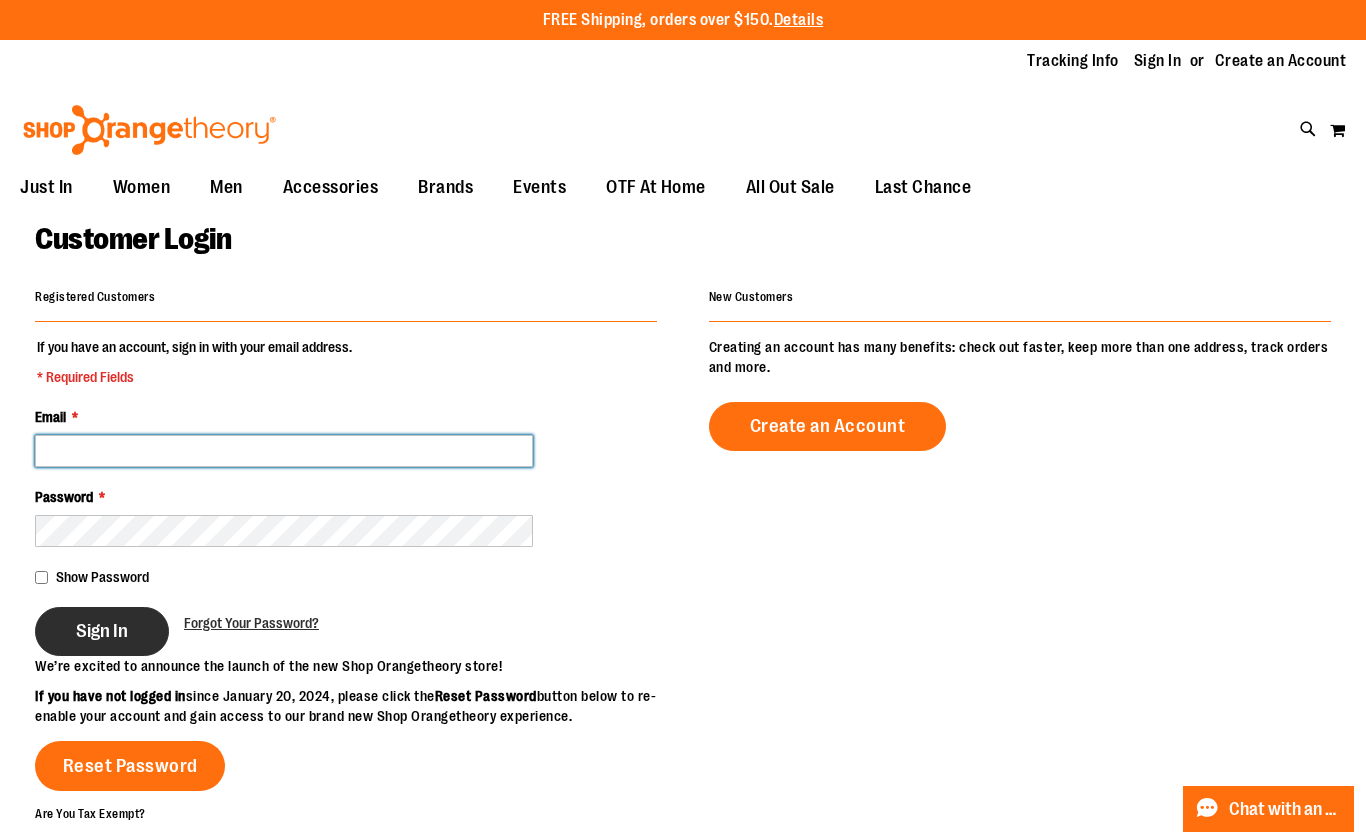 type on "**********" 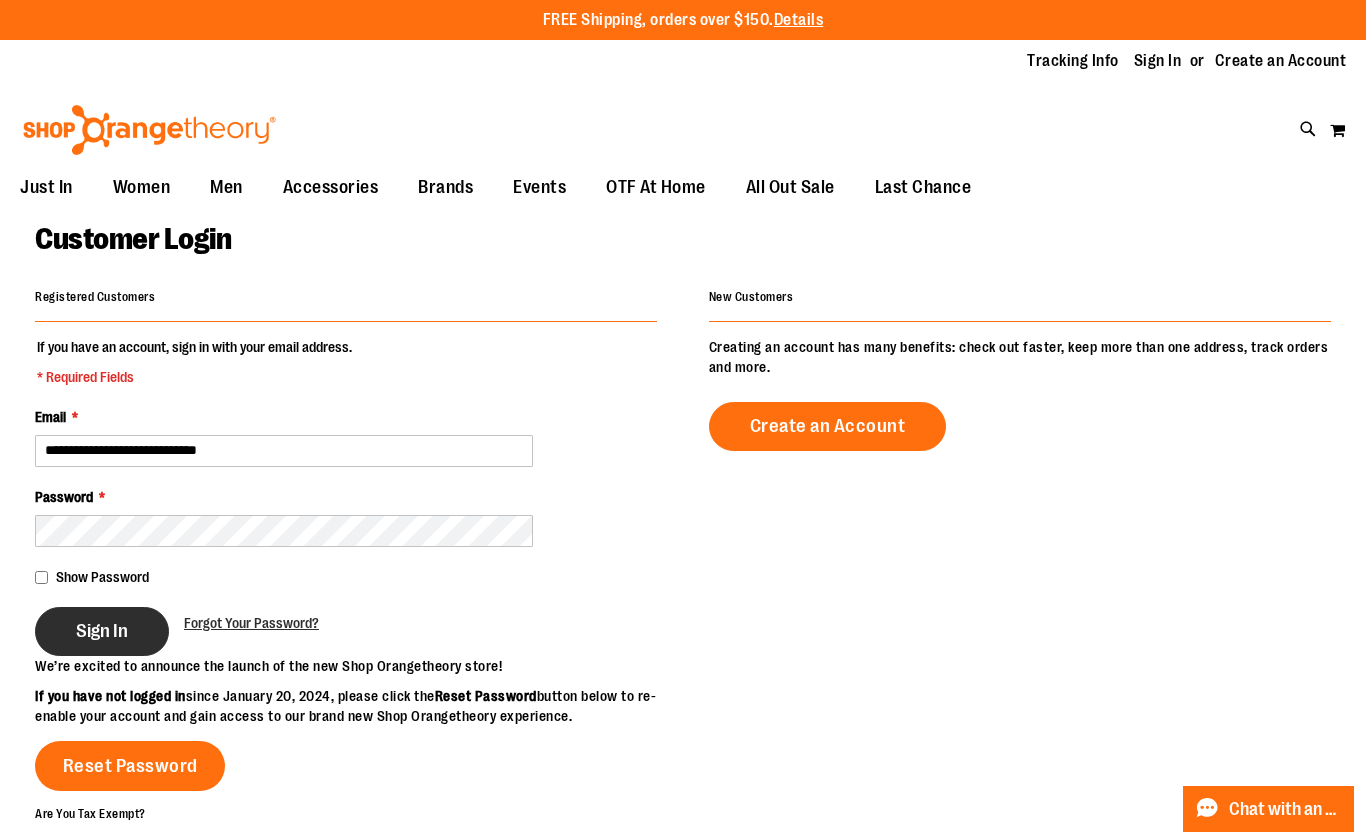 type on "**********" 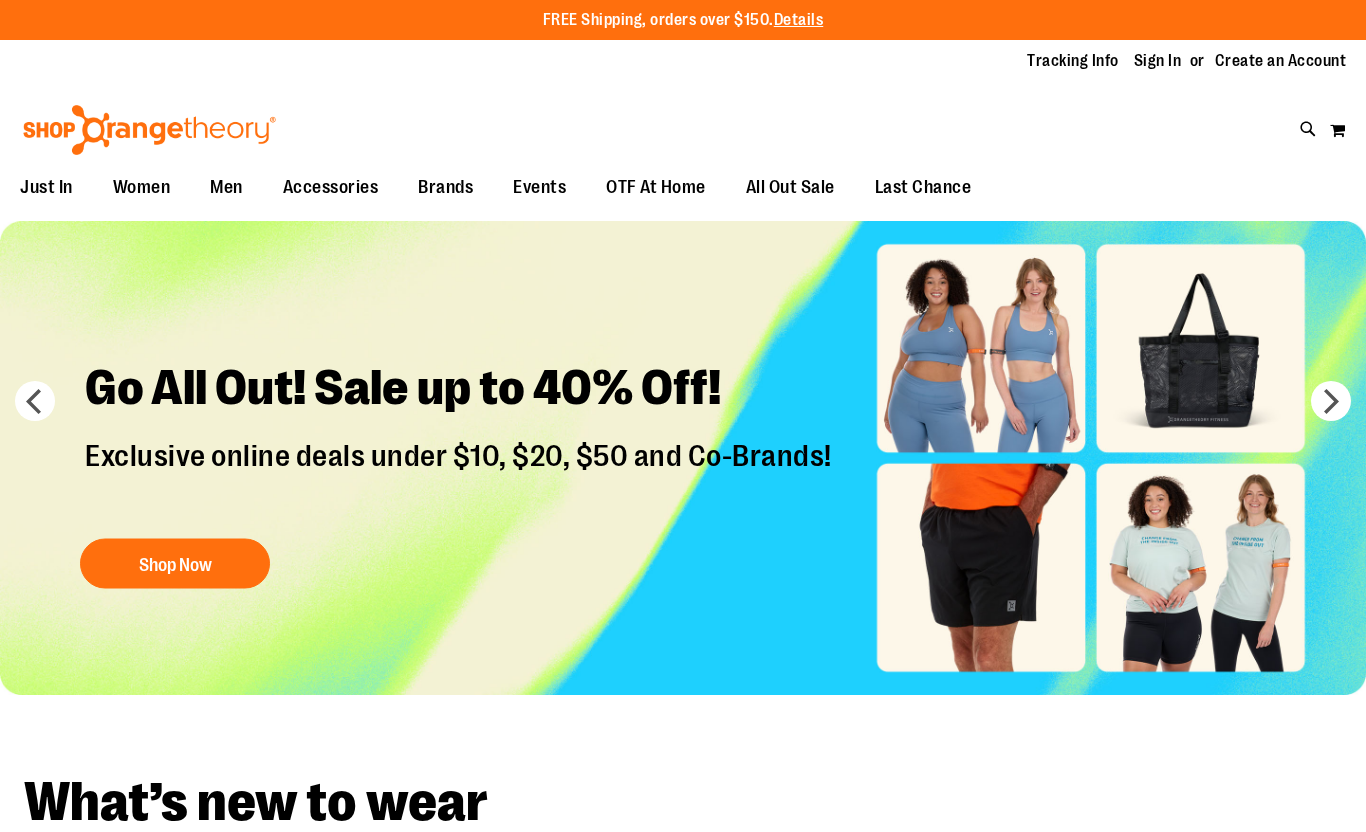 scroll, scrollTop: 0, scrollLeft: 0, axis: both 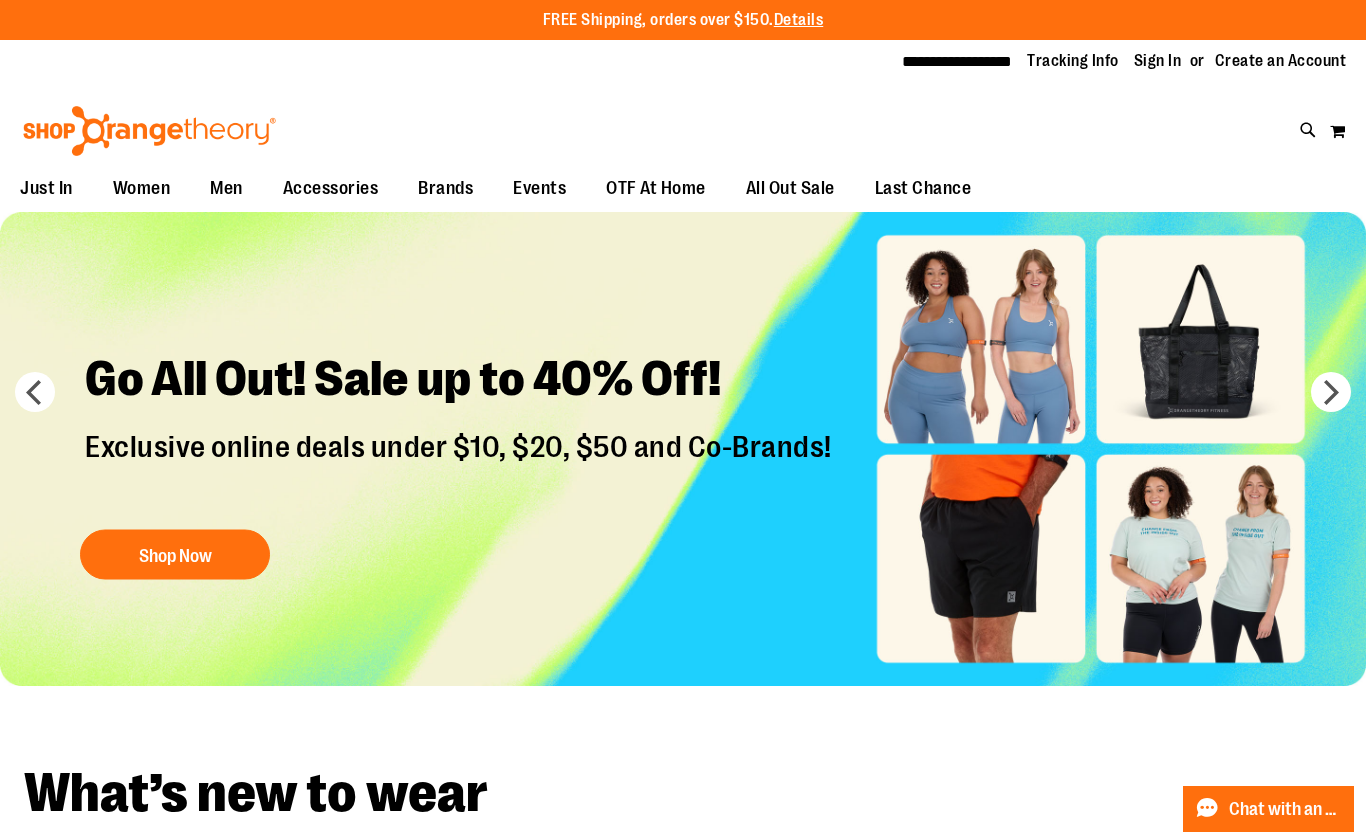 type on "**********" 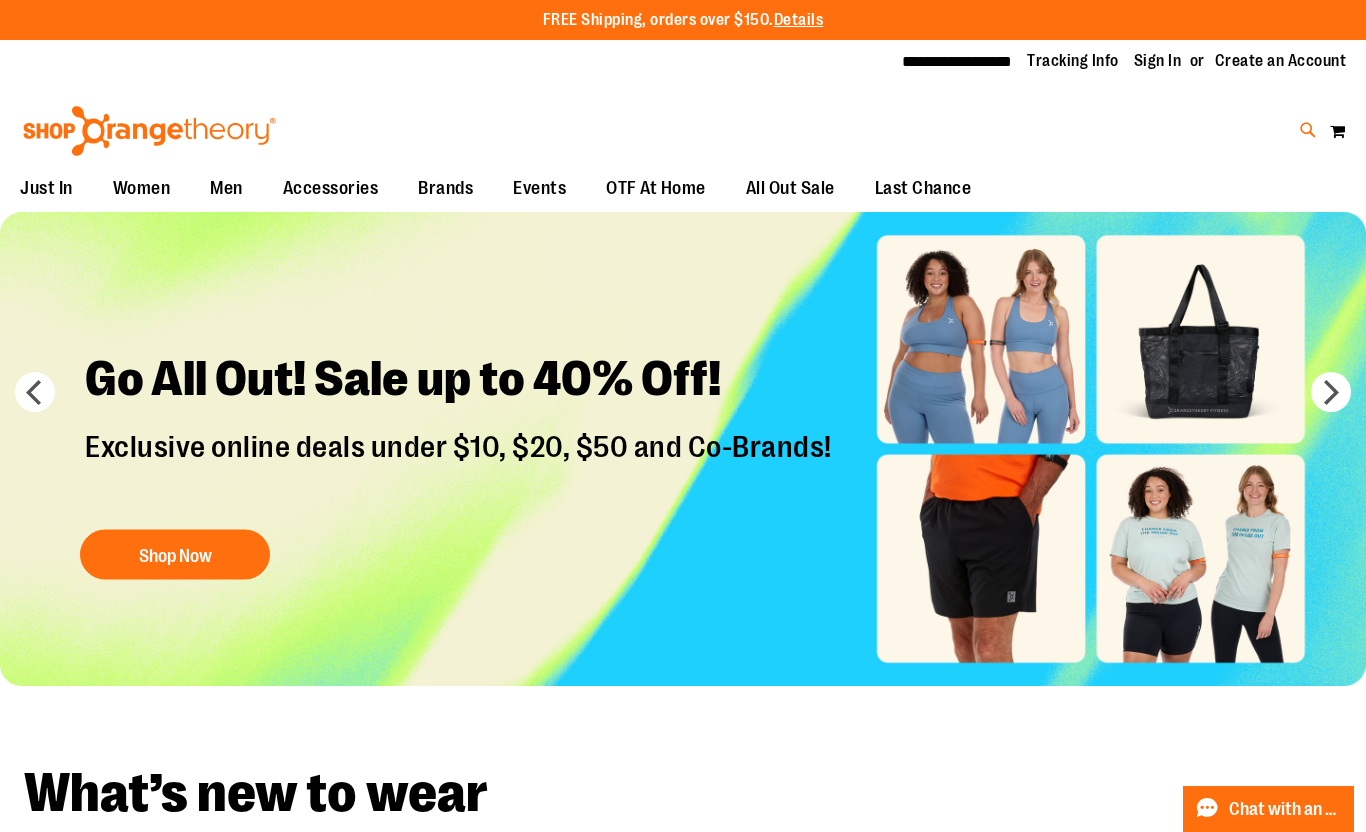 click at bounding box center (1308, 130) 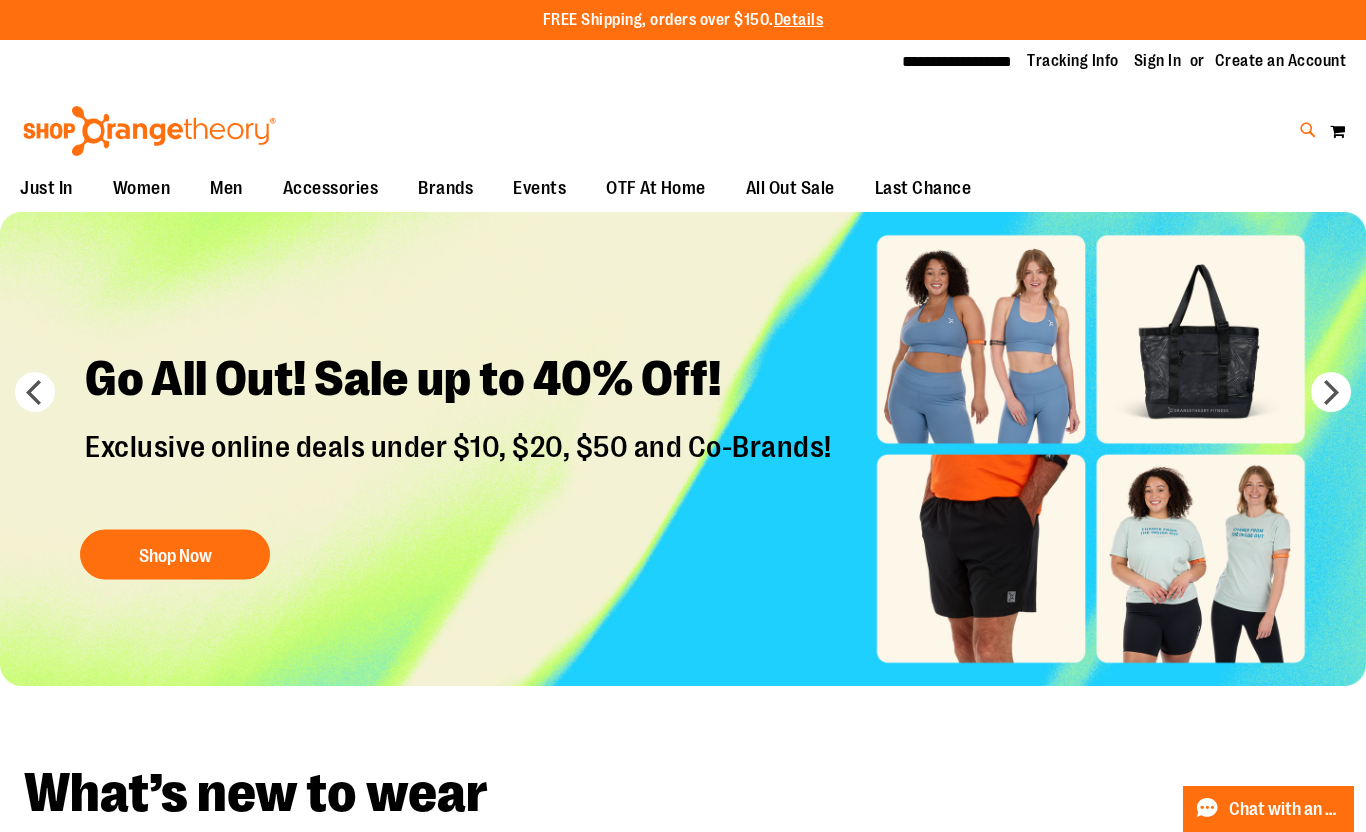 type on "***" 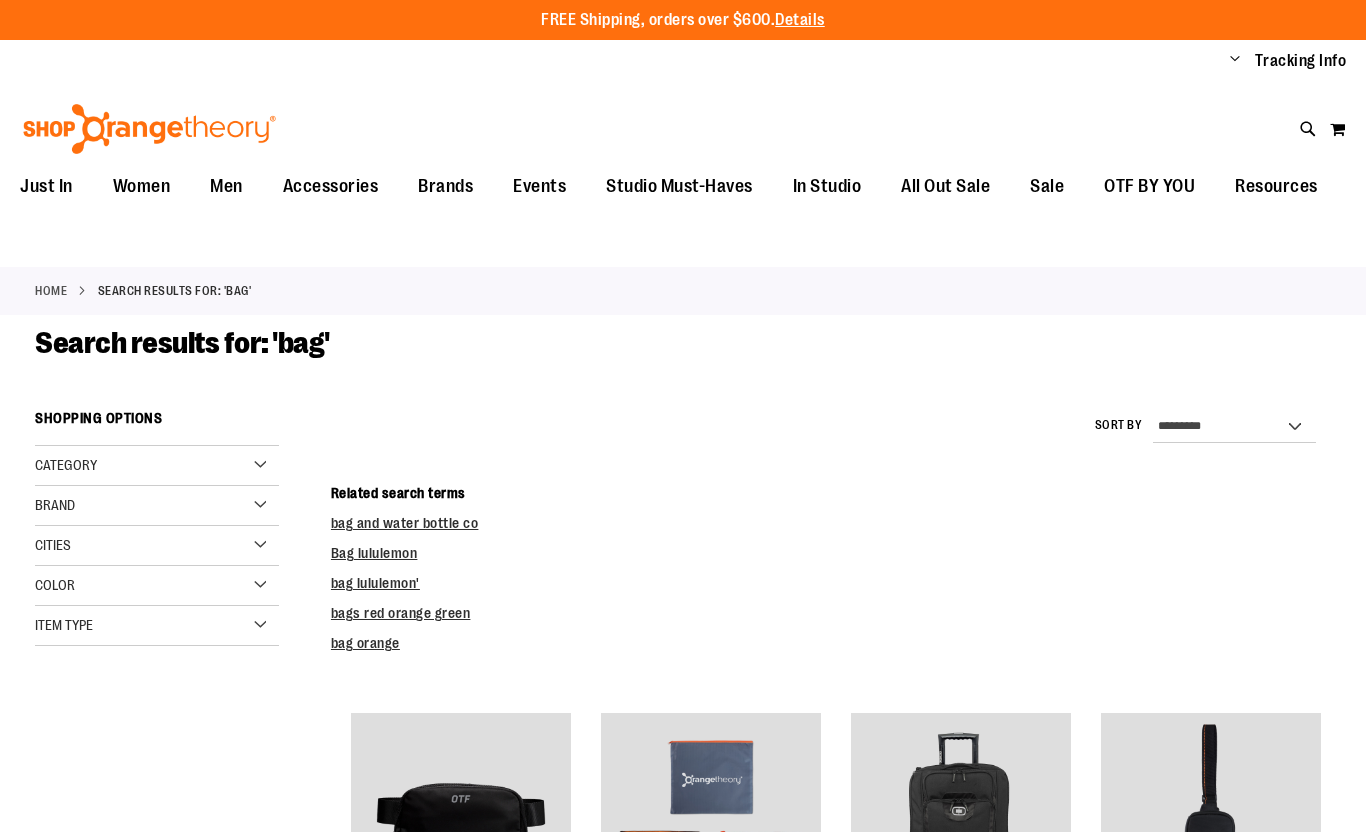 scroll, scrollTop: 0, scrollLeft: 0, axis: both 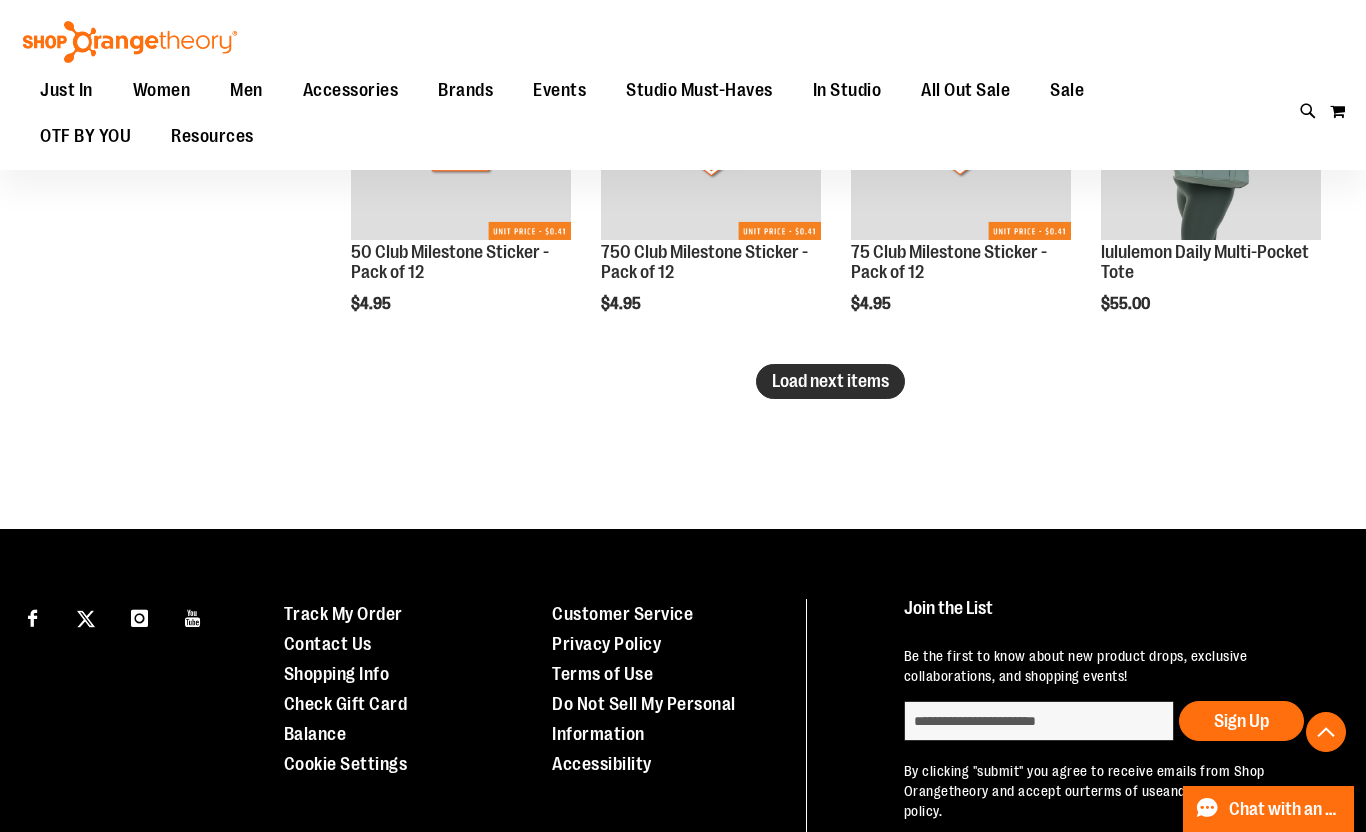 type on "**********" 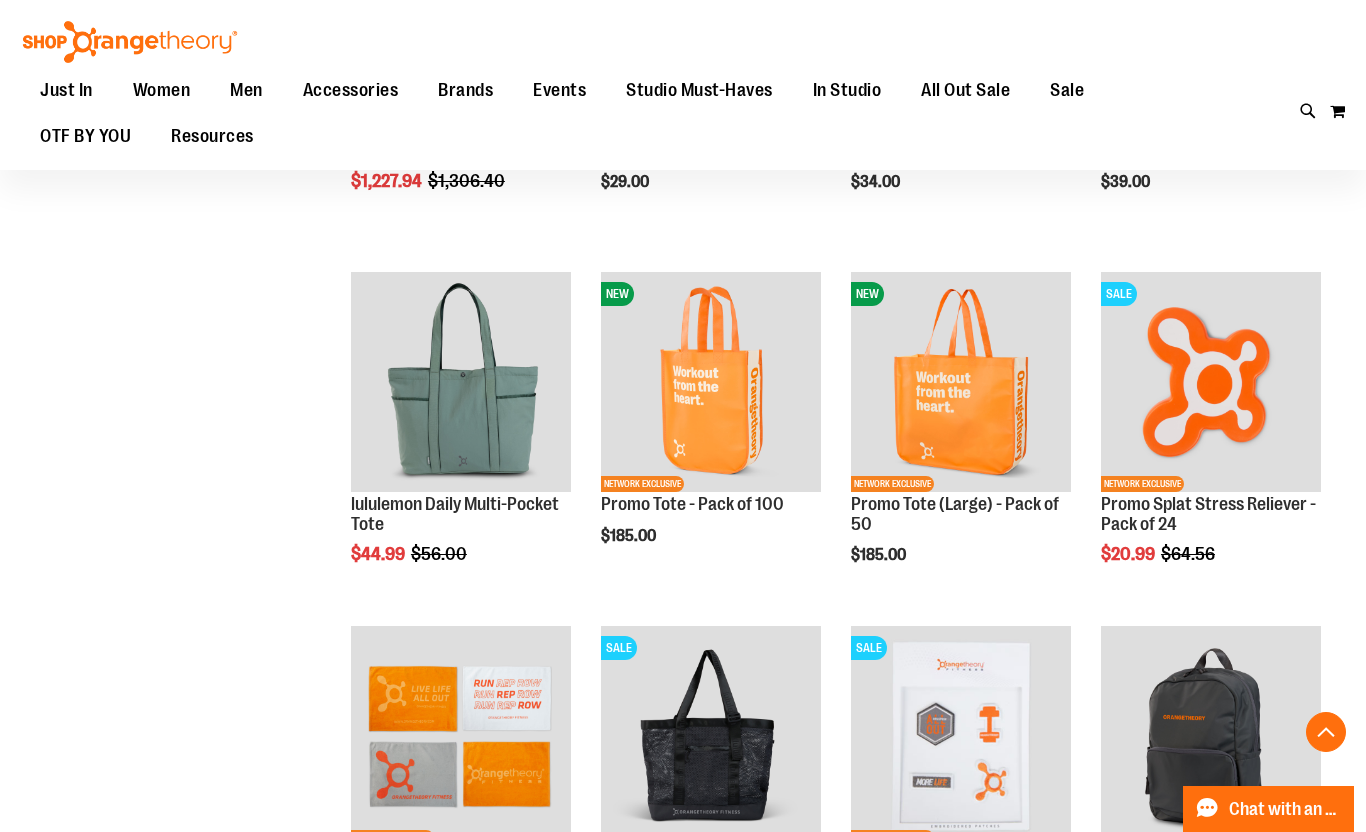 scroll, scrollTop: 1846, scrollLeft: 0, axis: vertical 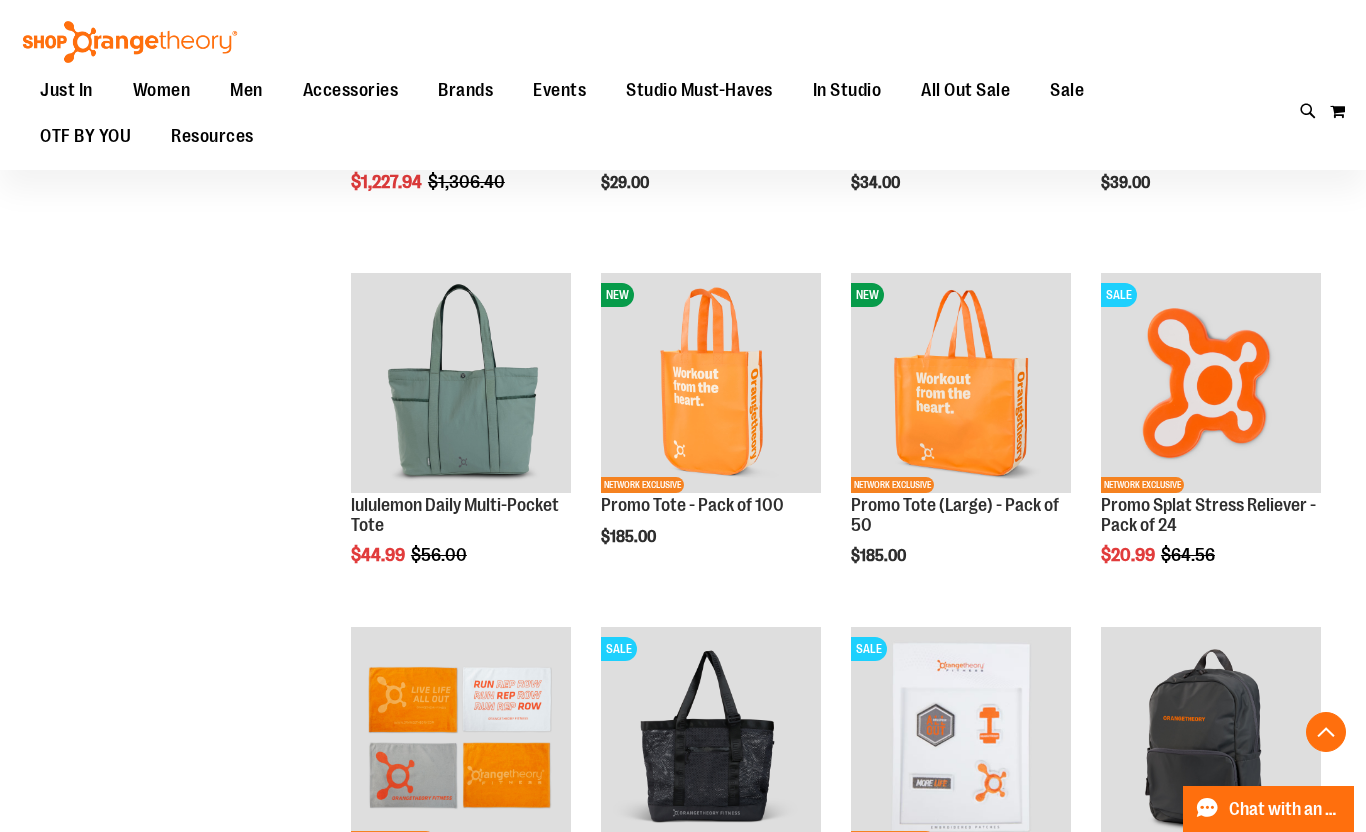 click on "Toggle Nav
Search
***
Popular Suggestions
Advanced Search" at bounding box center (683, 85) 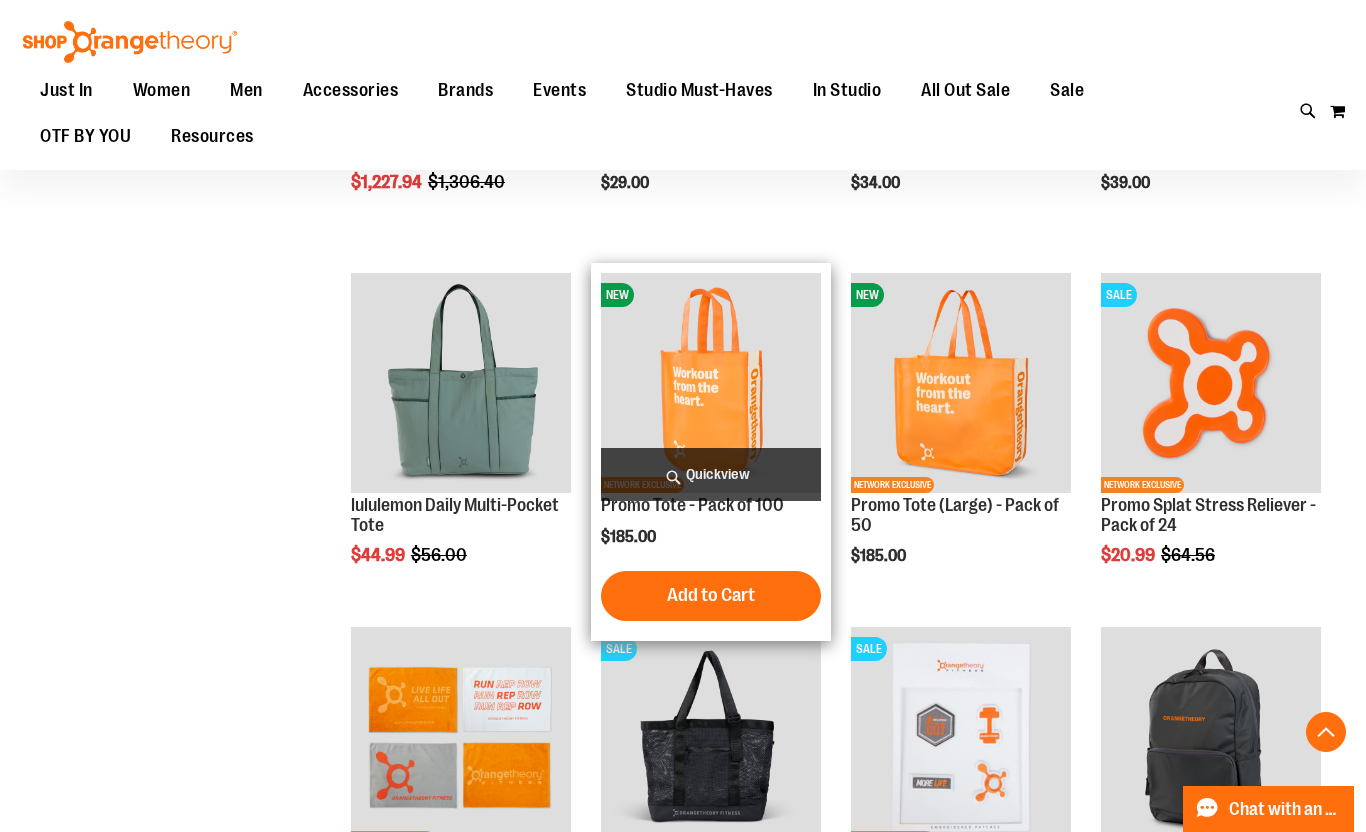 scroll, scrollTop: 736, scrollLeft: 0, axis: vertical 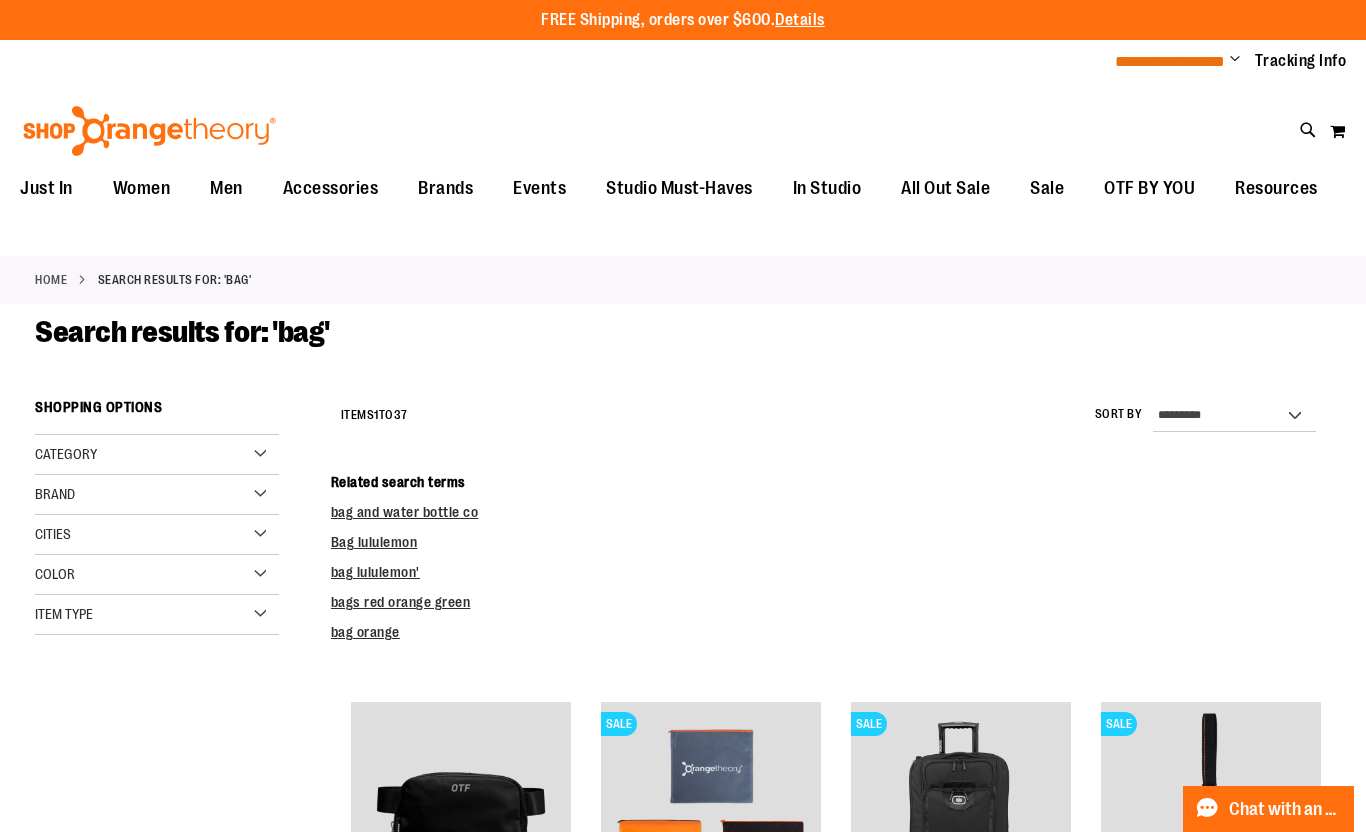 click on "**********" at bounding box center (1170, 61) 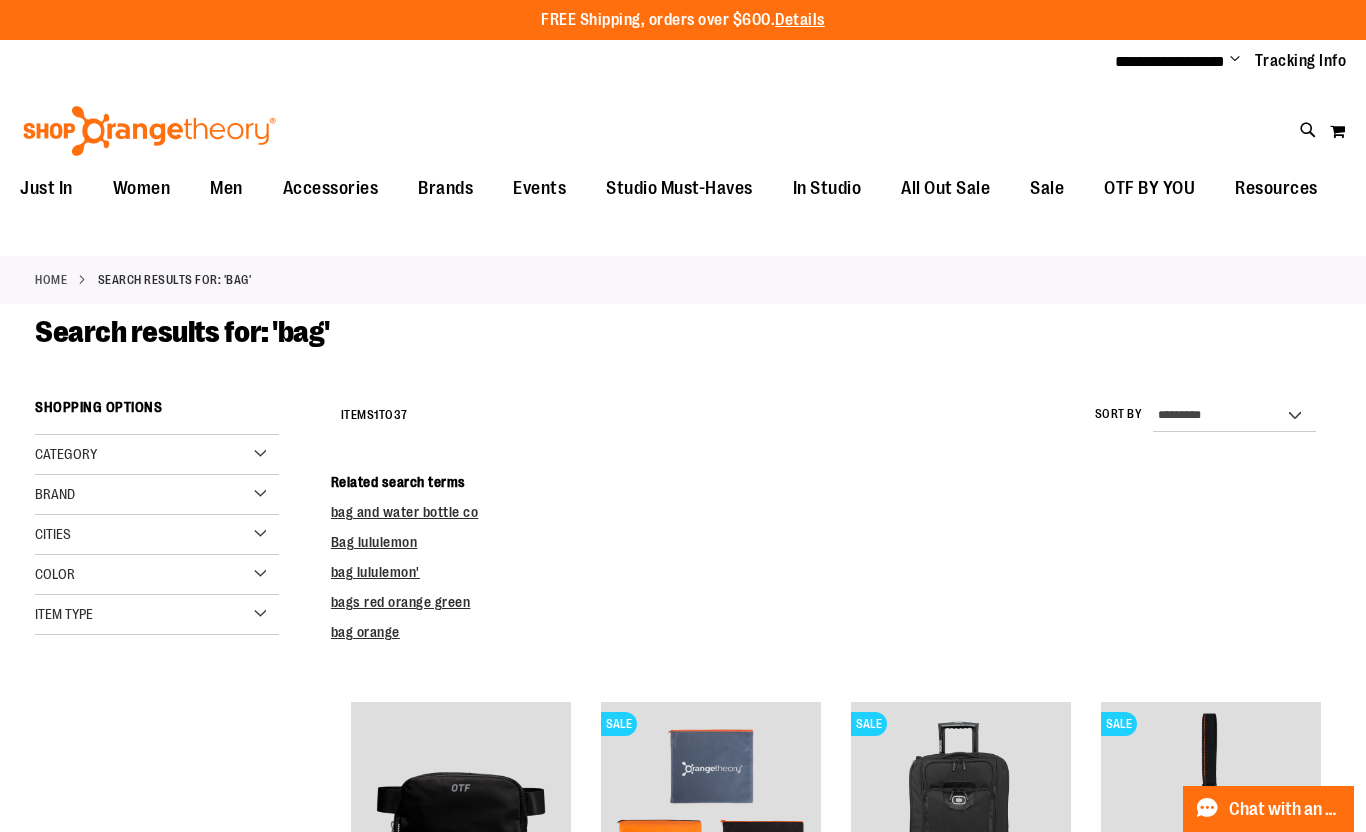 click on "Change" at bounding box center [1235, 60] 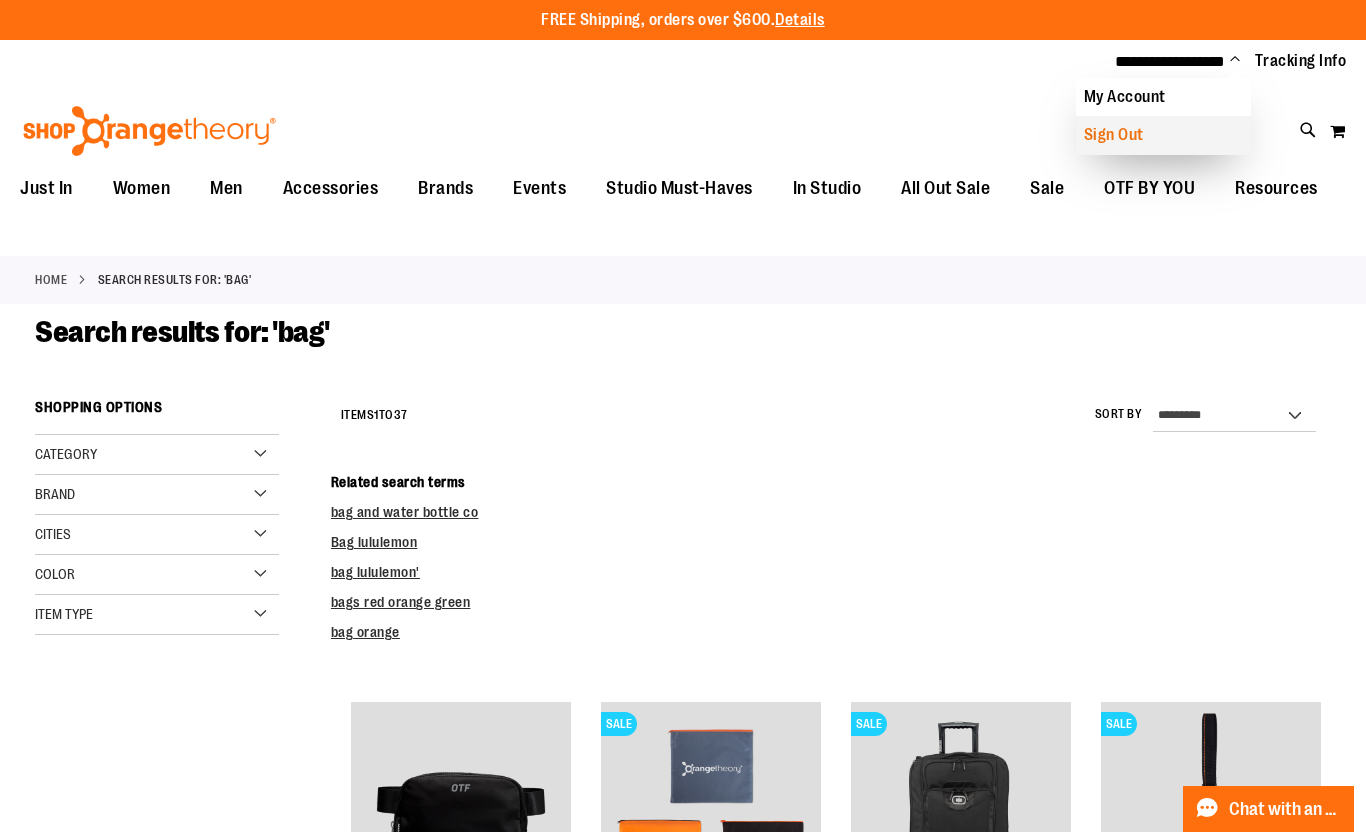 click on "Sign Out" at bounding box center (1163, 135) 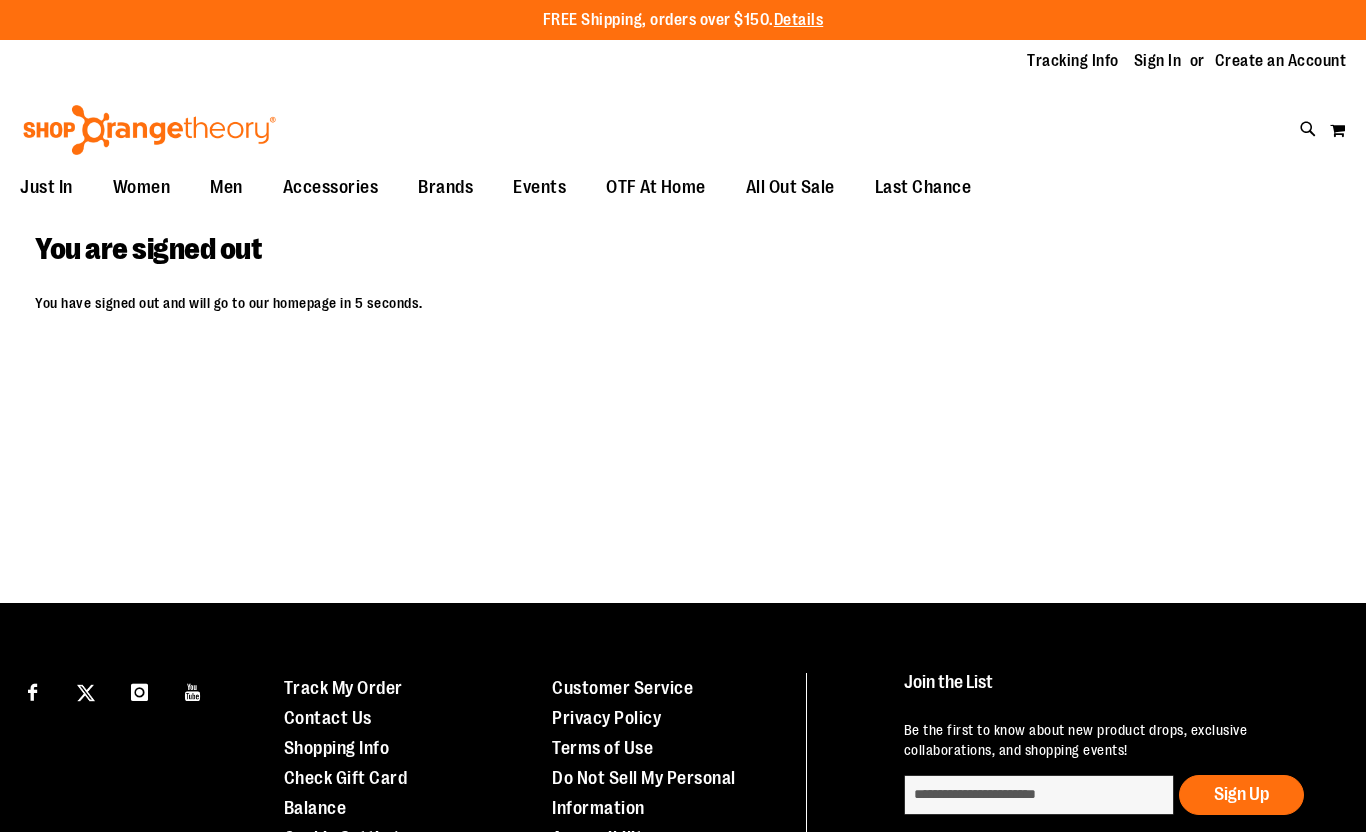 scroll, scrollTop: 0, scrollLeft: 0, axis: both 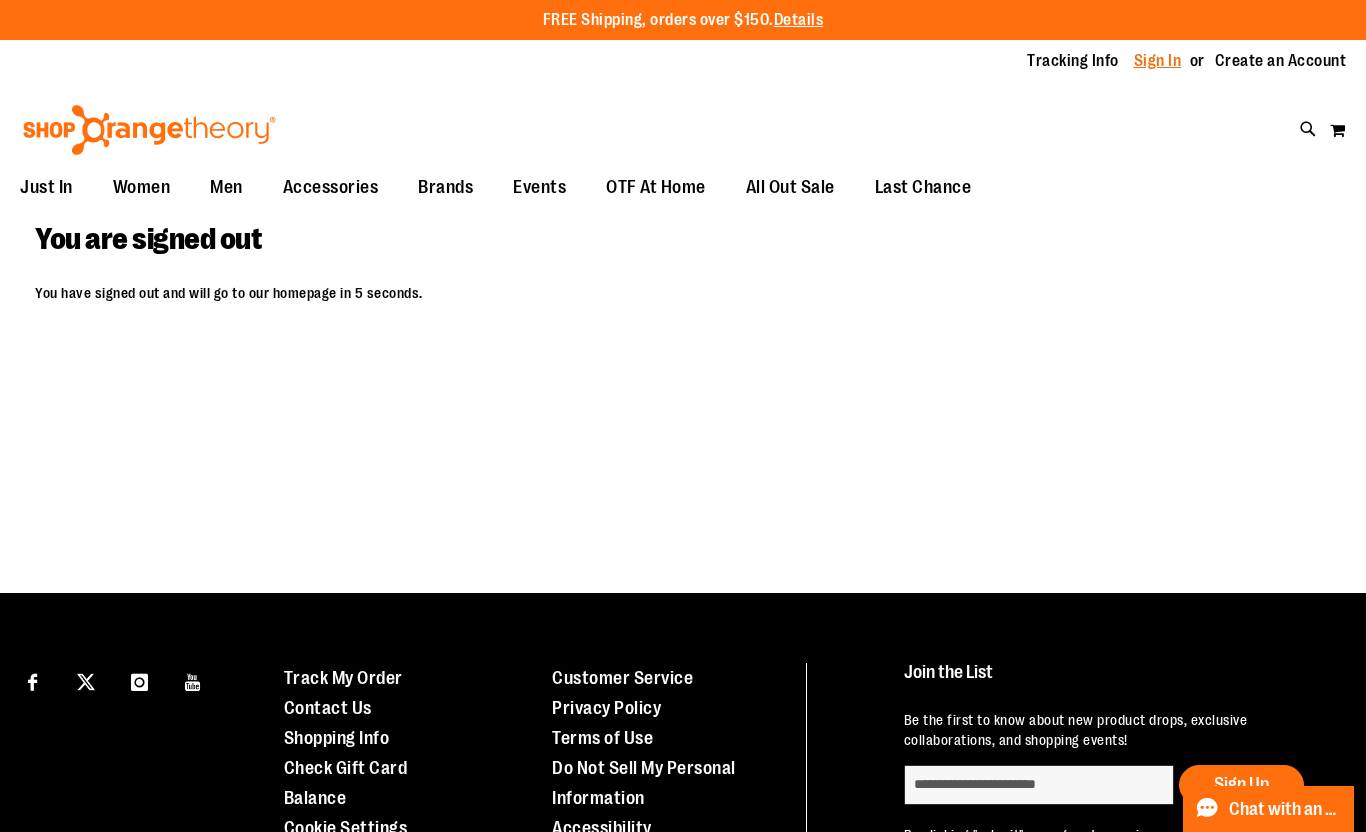 type on "**********" 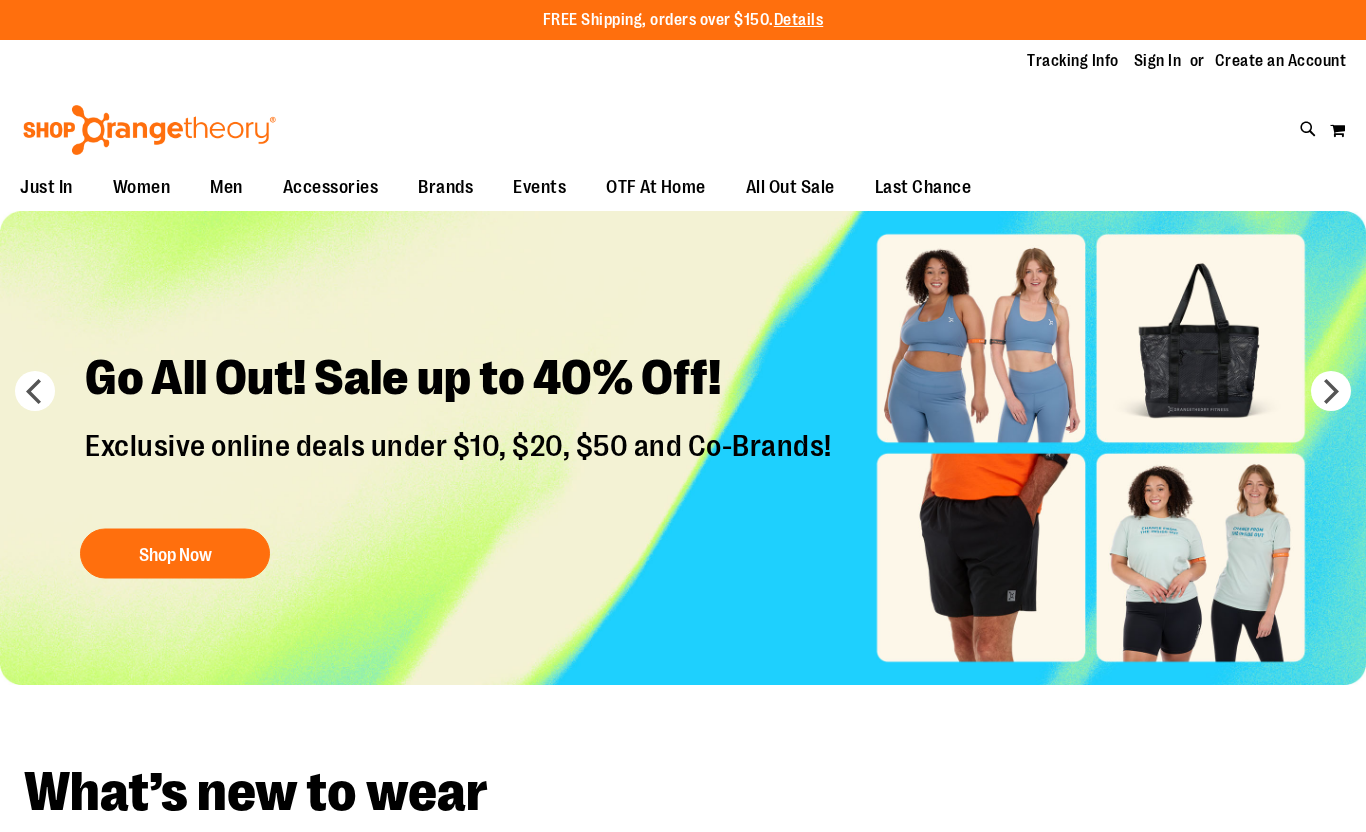 scroll, scrollTop: 0, scrollLeft: 0, axis: both 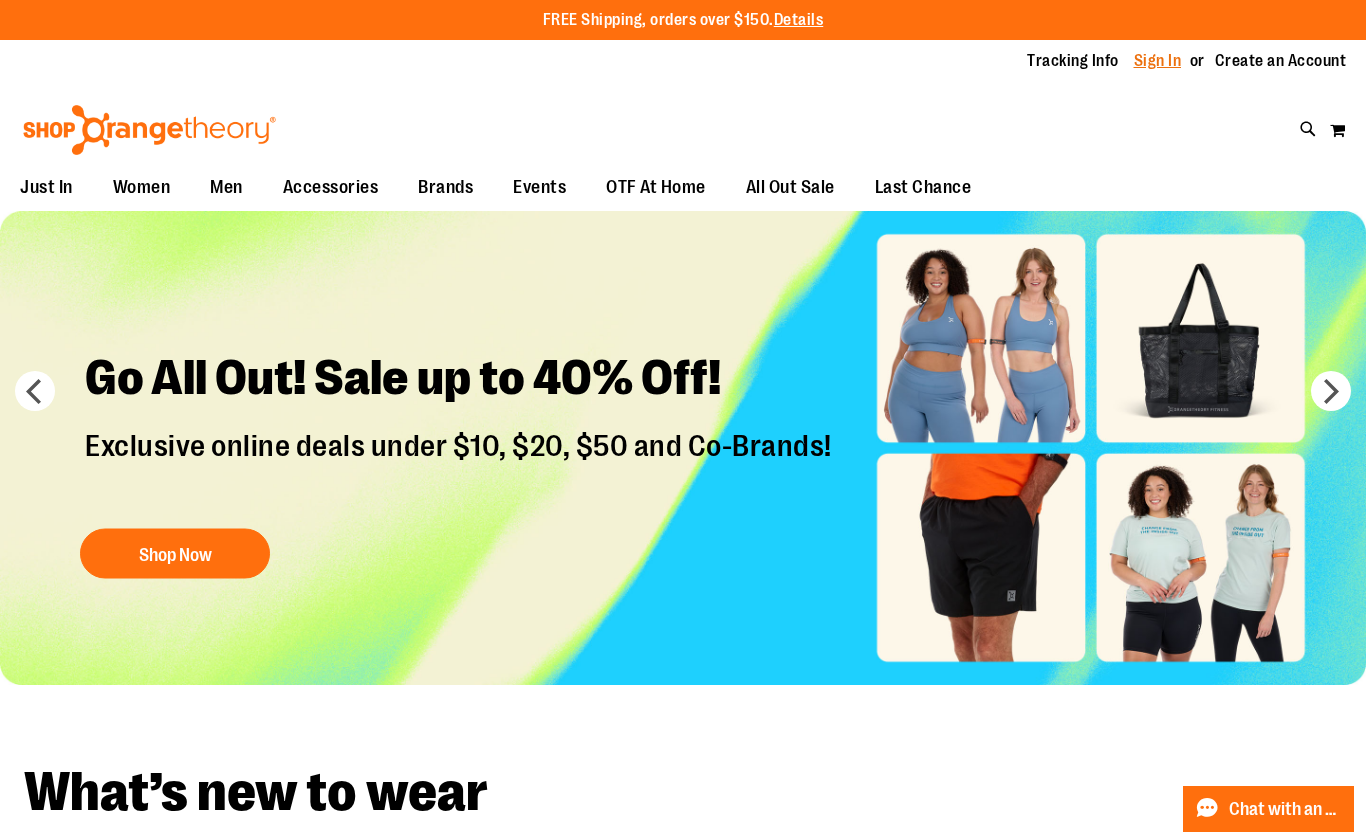 type on "**********" 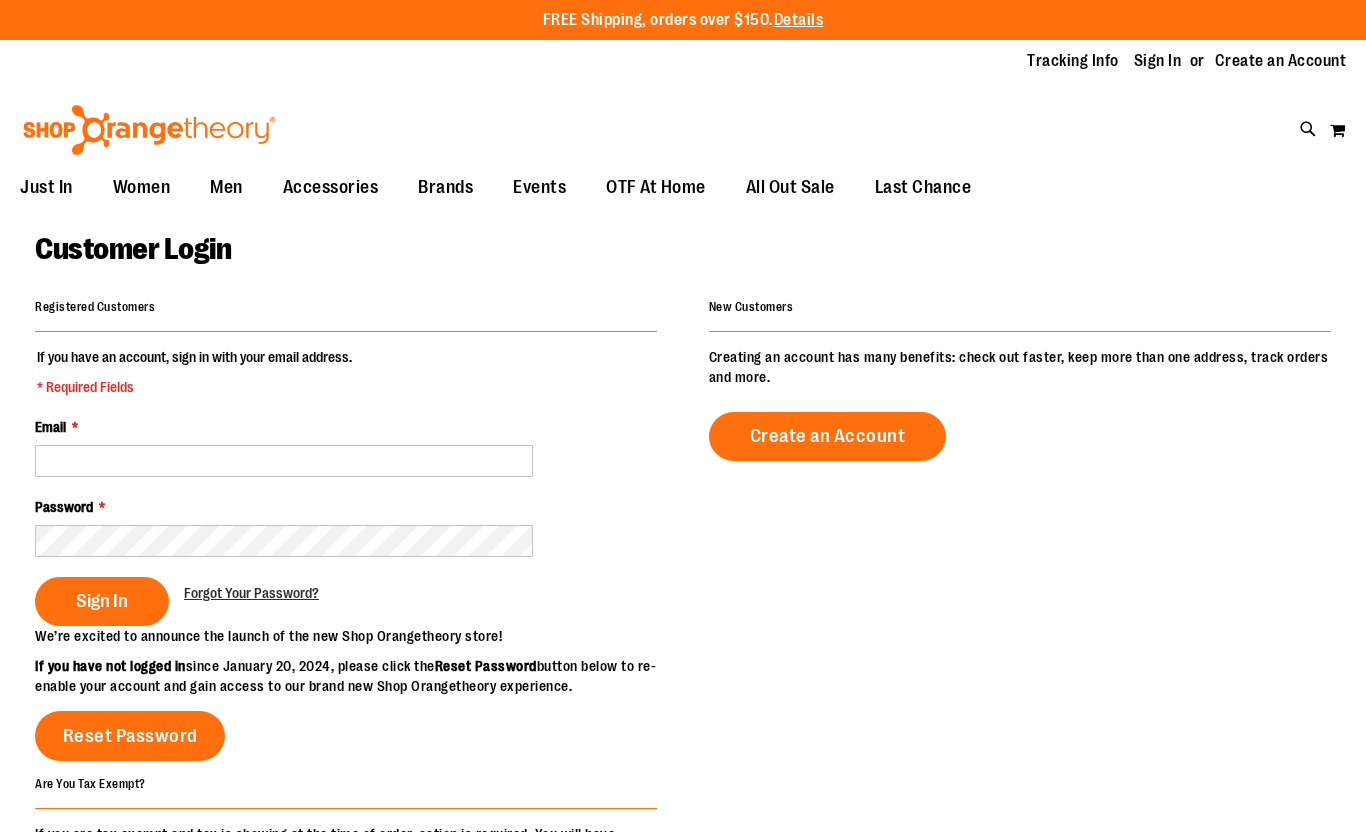 scroll, scrollTop: 0, scrollLeft: 0, axis: both 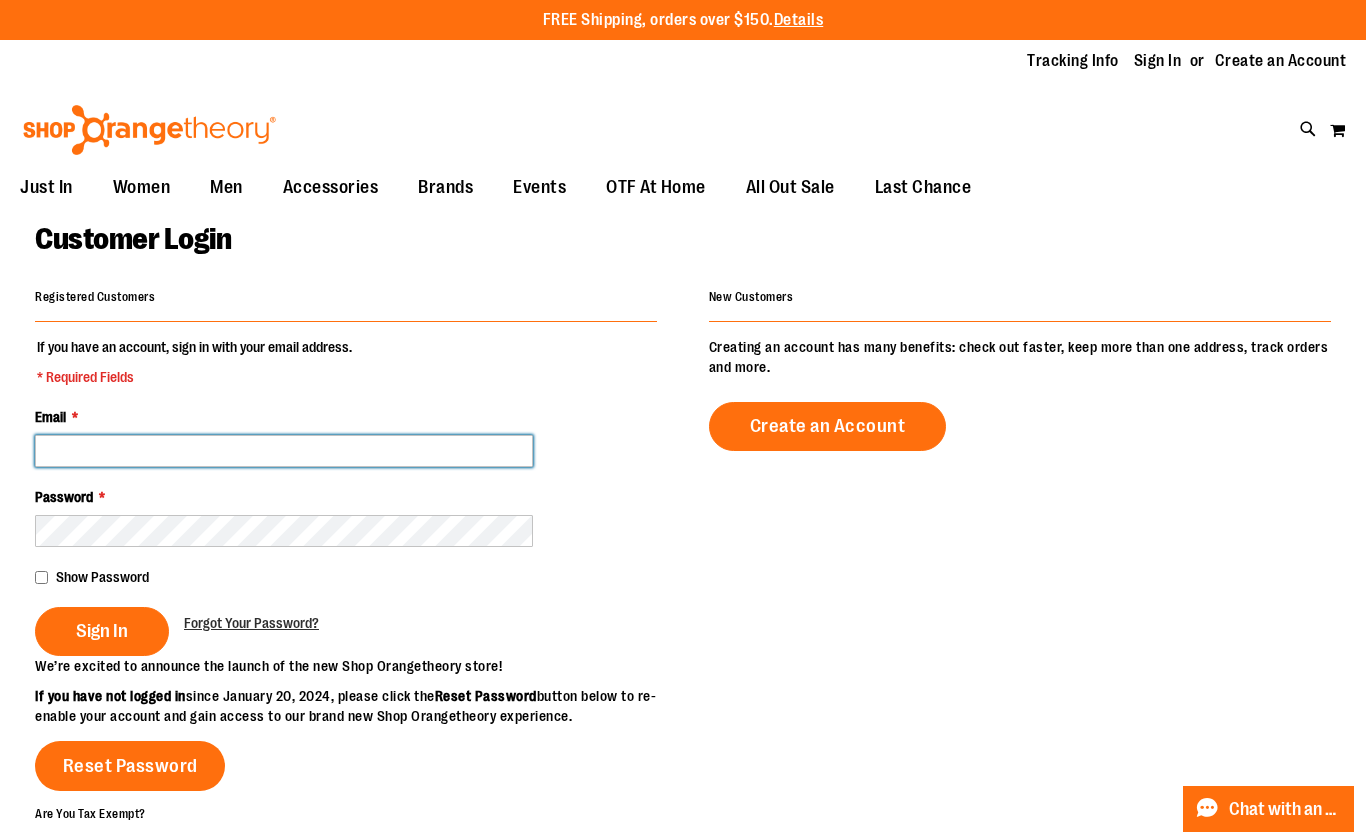 type on "**********" 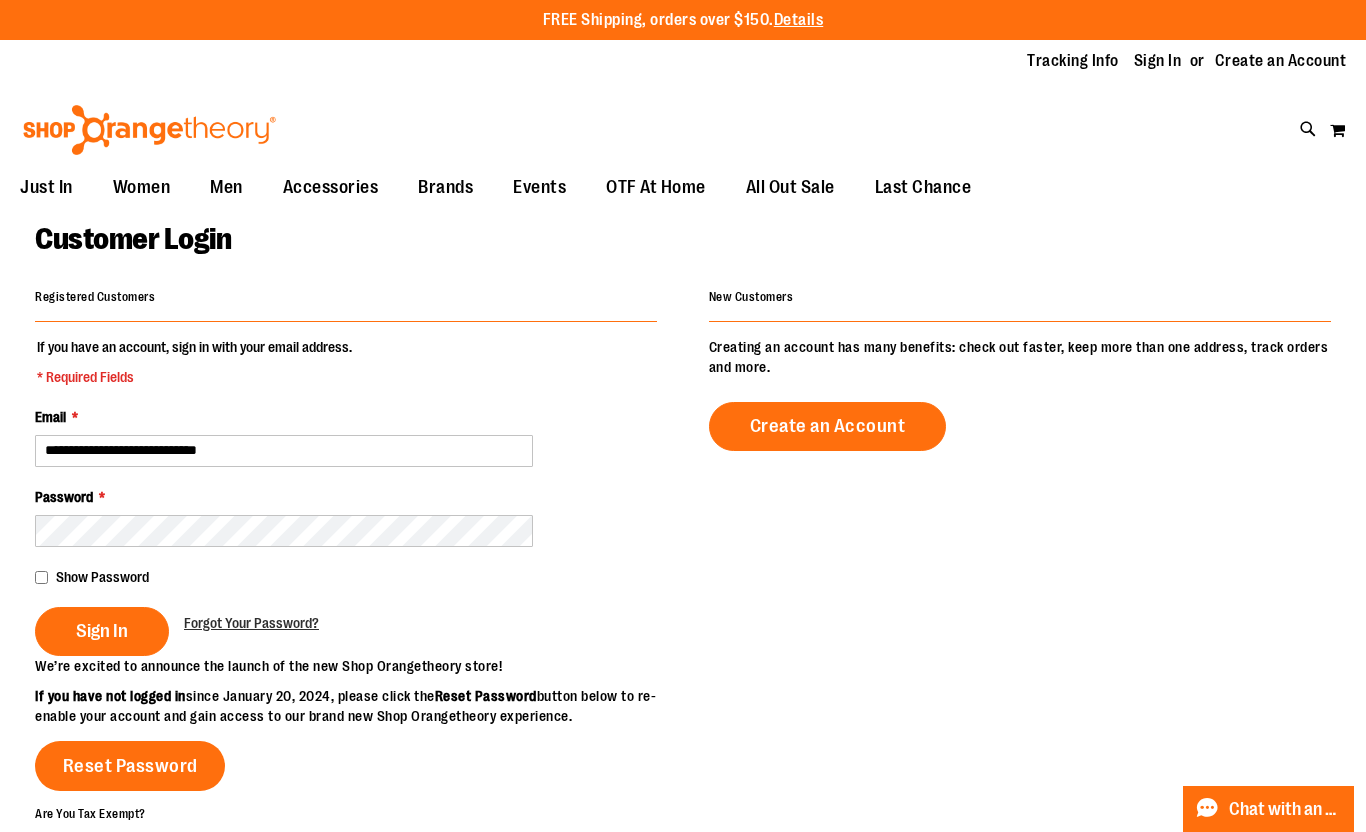 type on "**********" 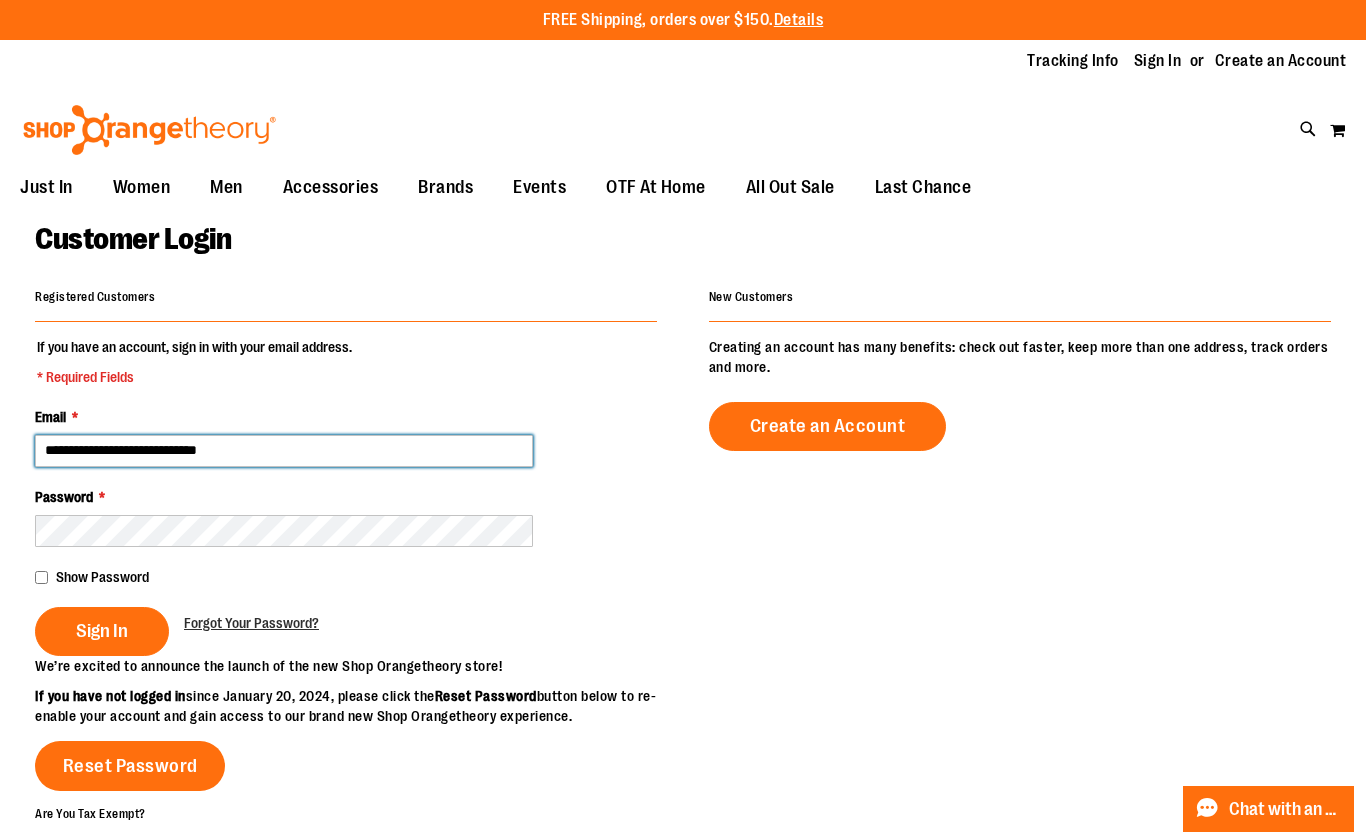 drag, startPoint x: 92, startPoint y: 449, endPoint x: 2, endPoint y: 445, distance: 90.088844 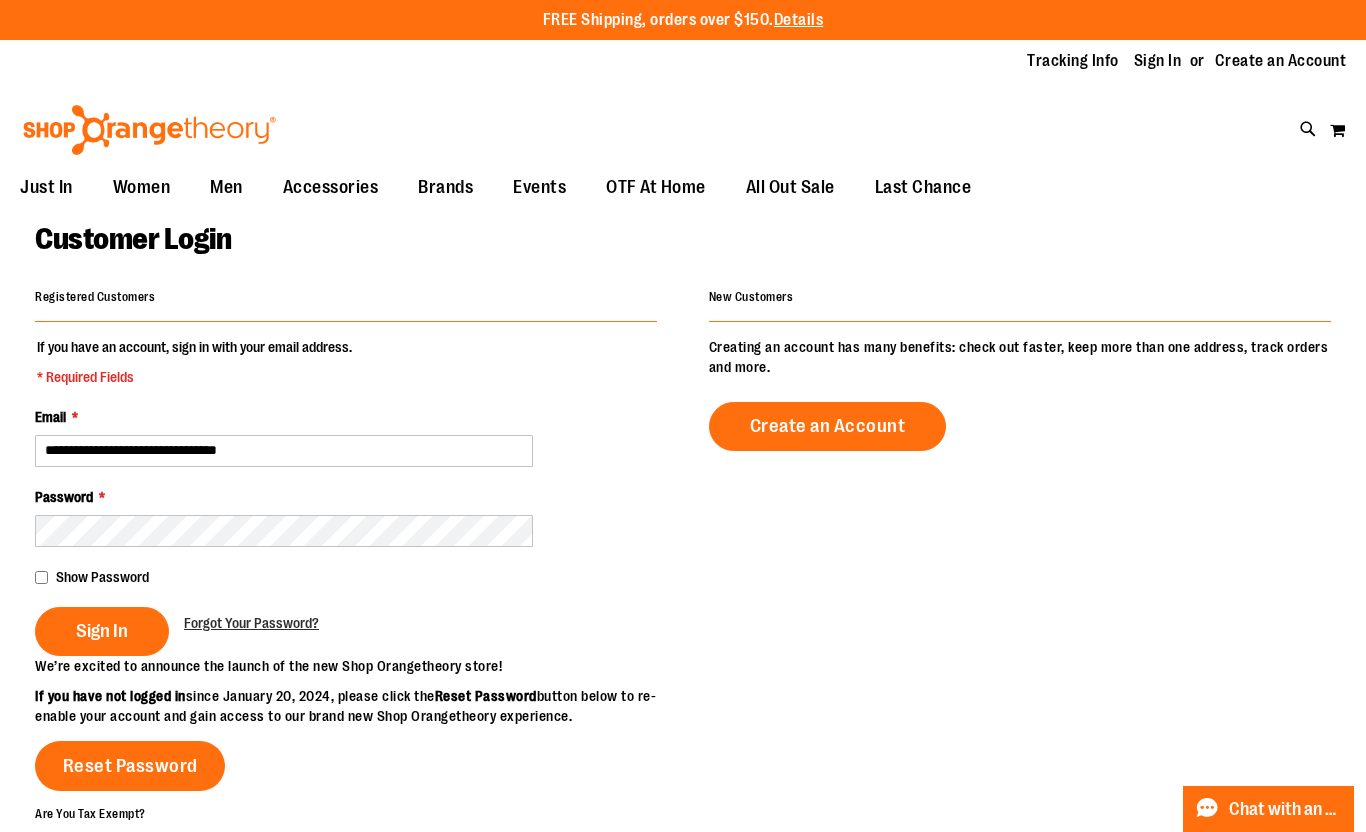 type on "**********" 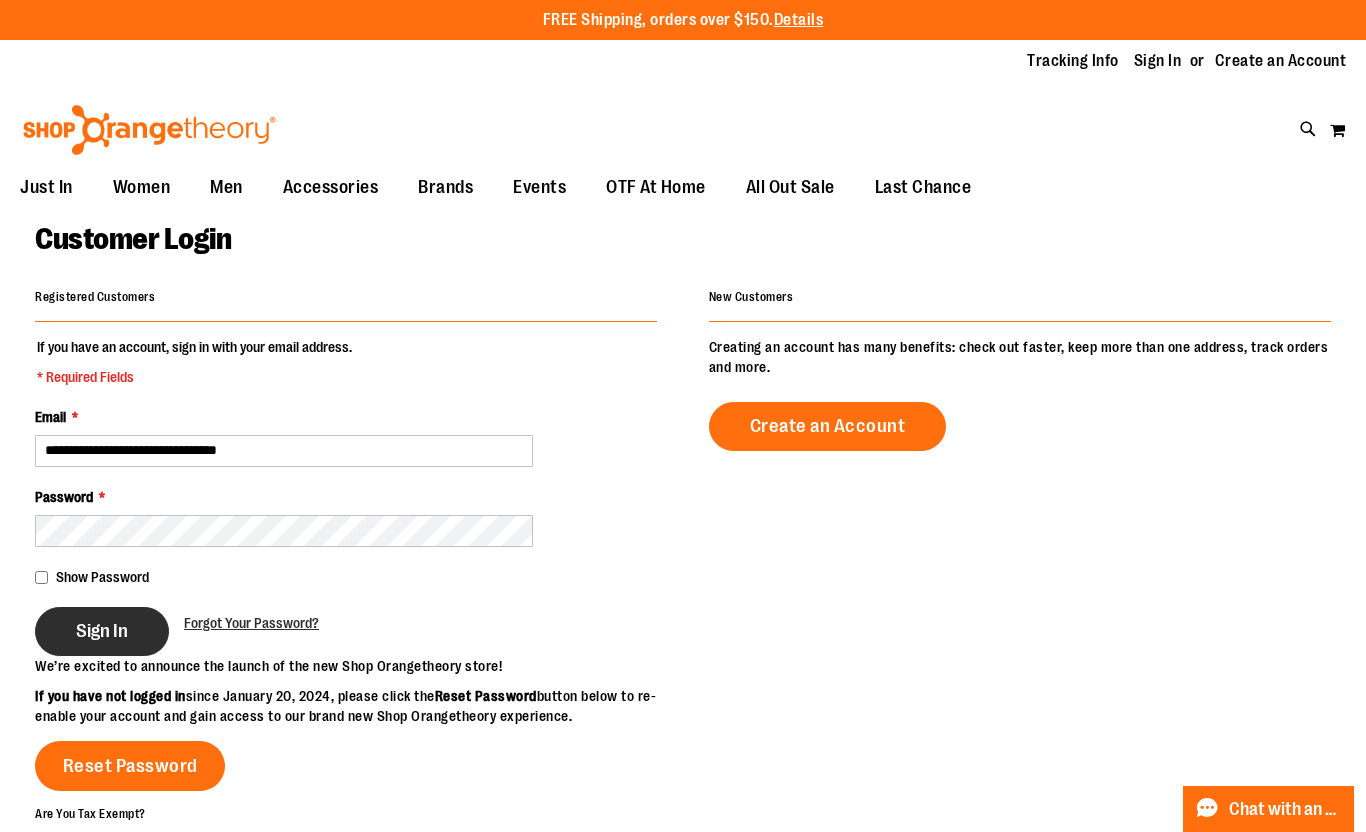 click on "Sign In" at bounding box center (102, 631) 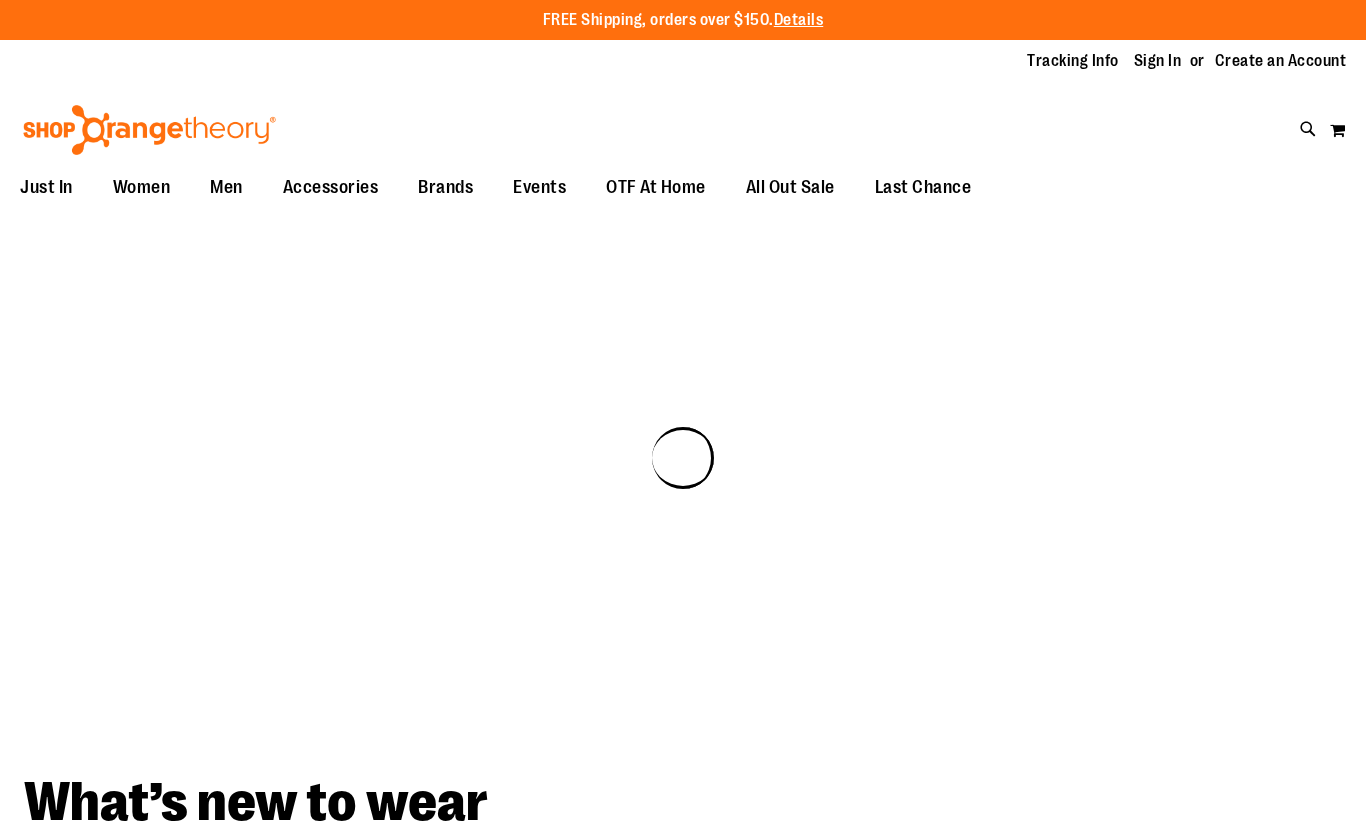 scroll, scrollTop: 0, scrollLeft: 0, axis: both 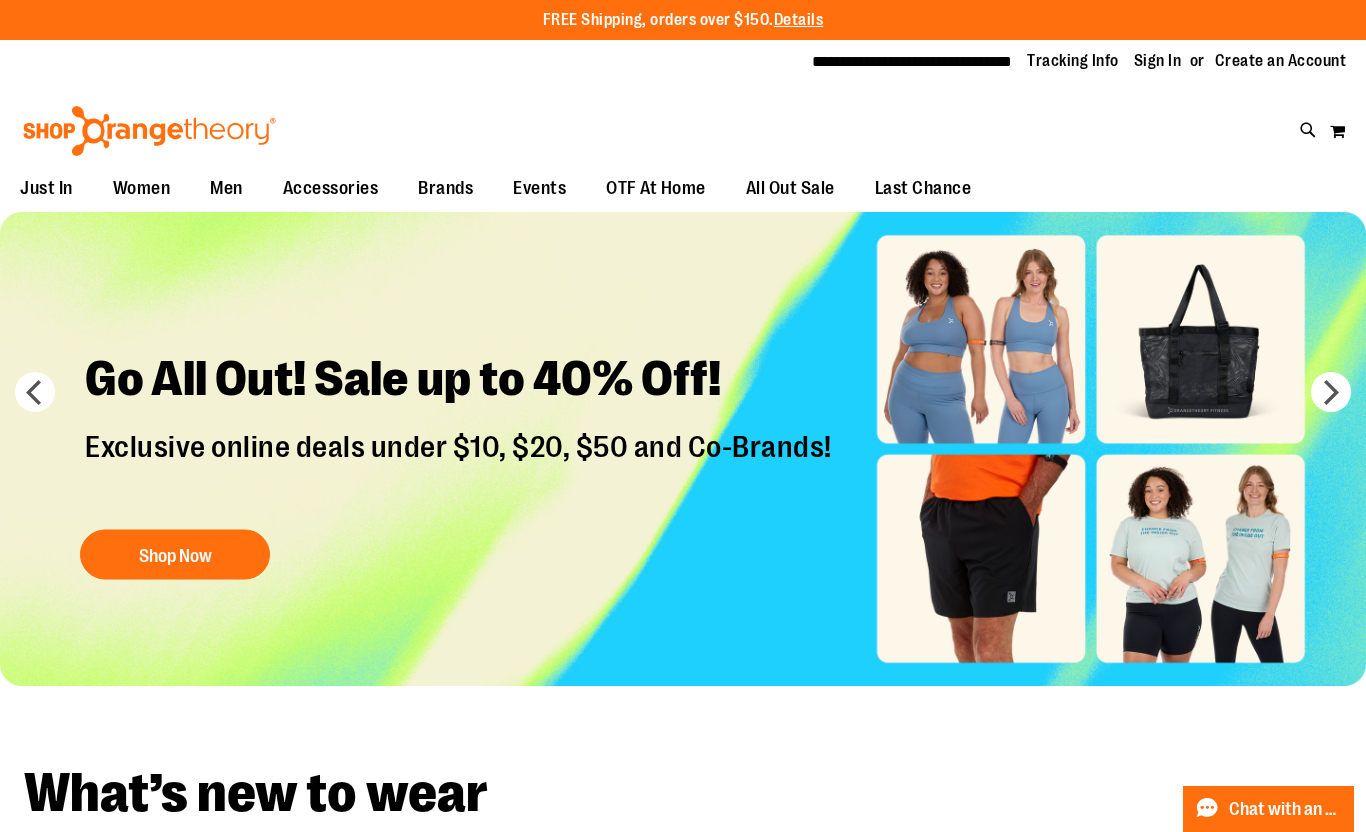 type on "**********" 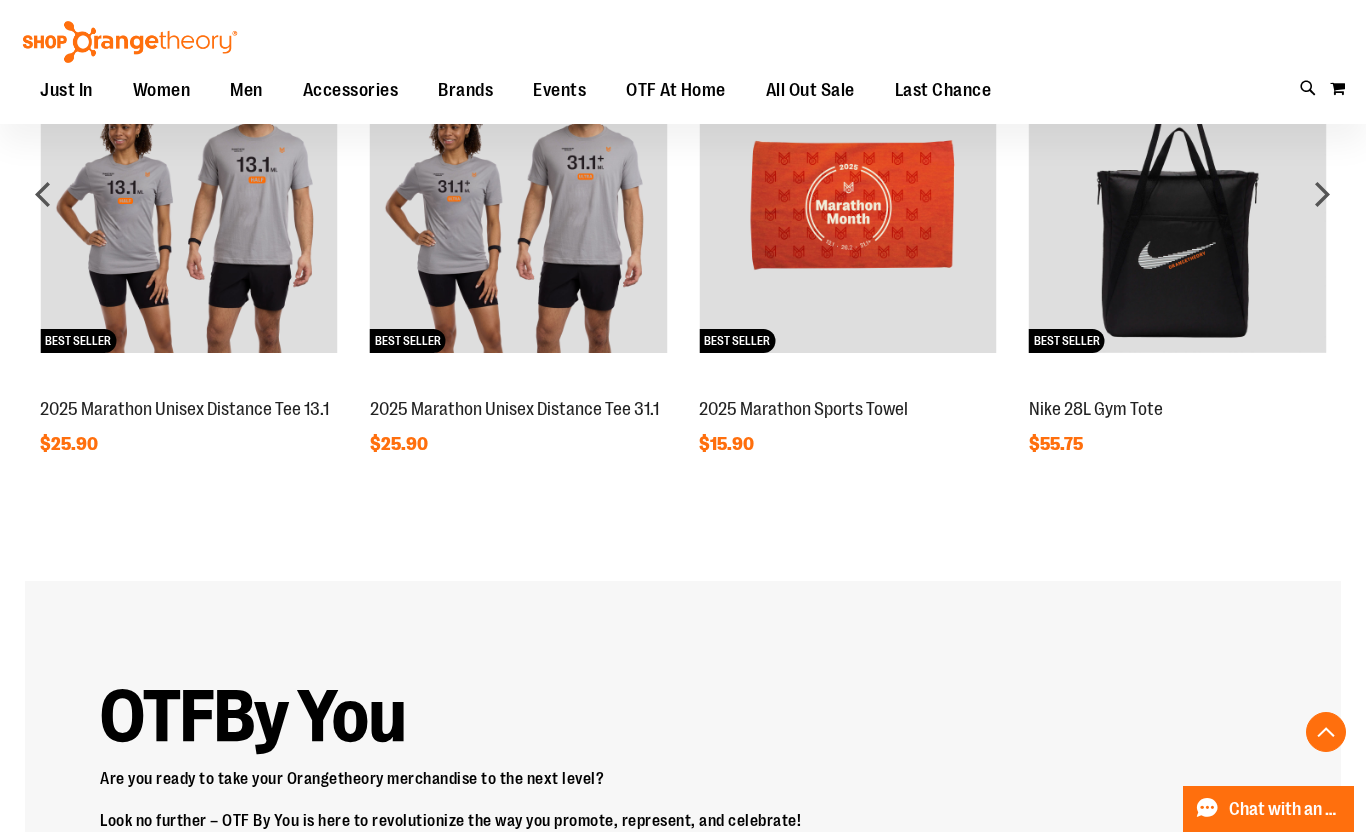 scroll, scrollTop: 0, scrollLeft: 0, axis: both 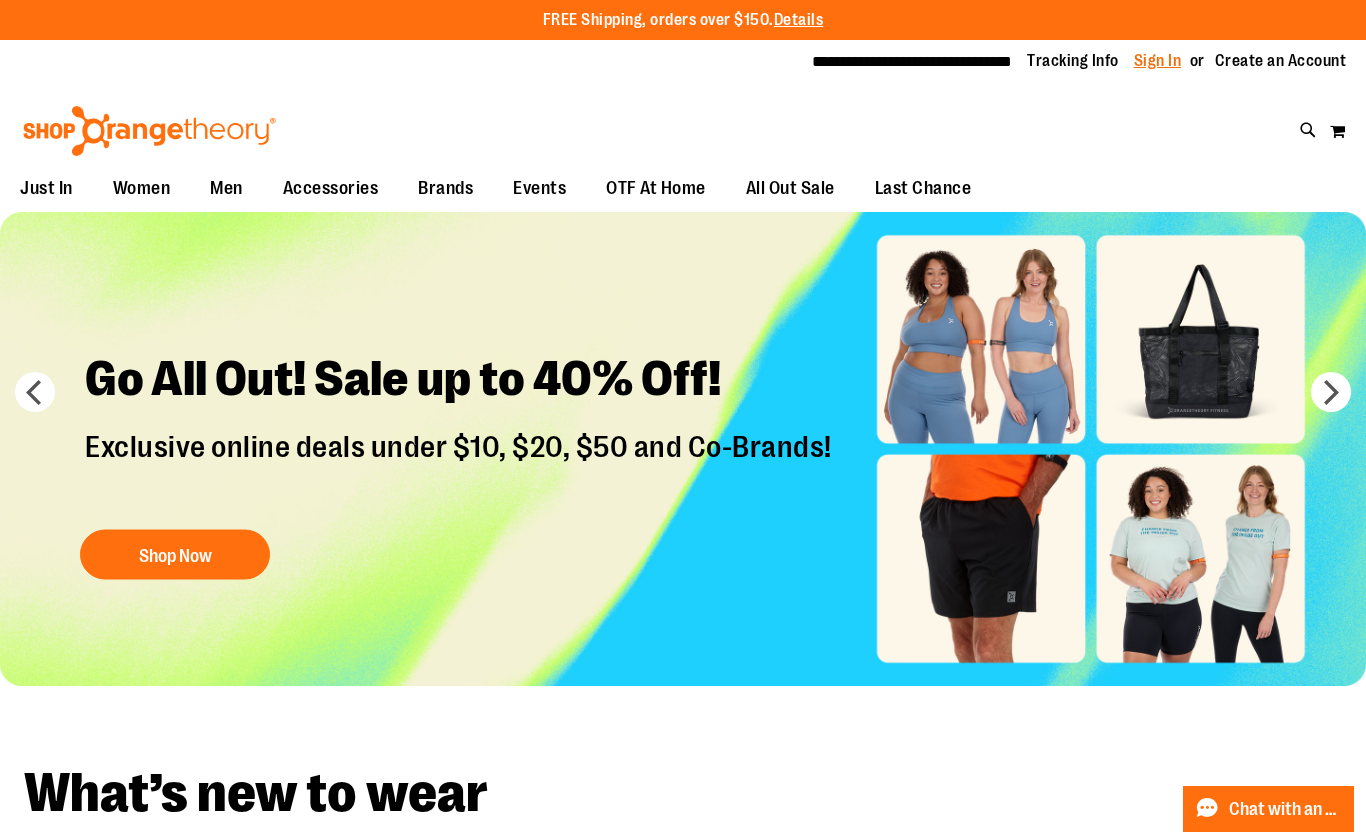 click on "Sign In" at bounding box center (1158, 61) 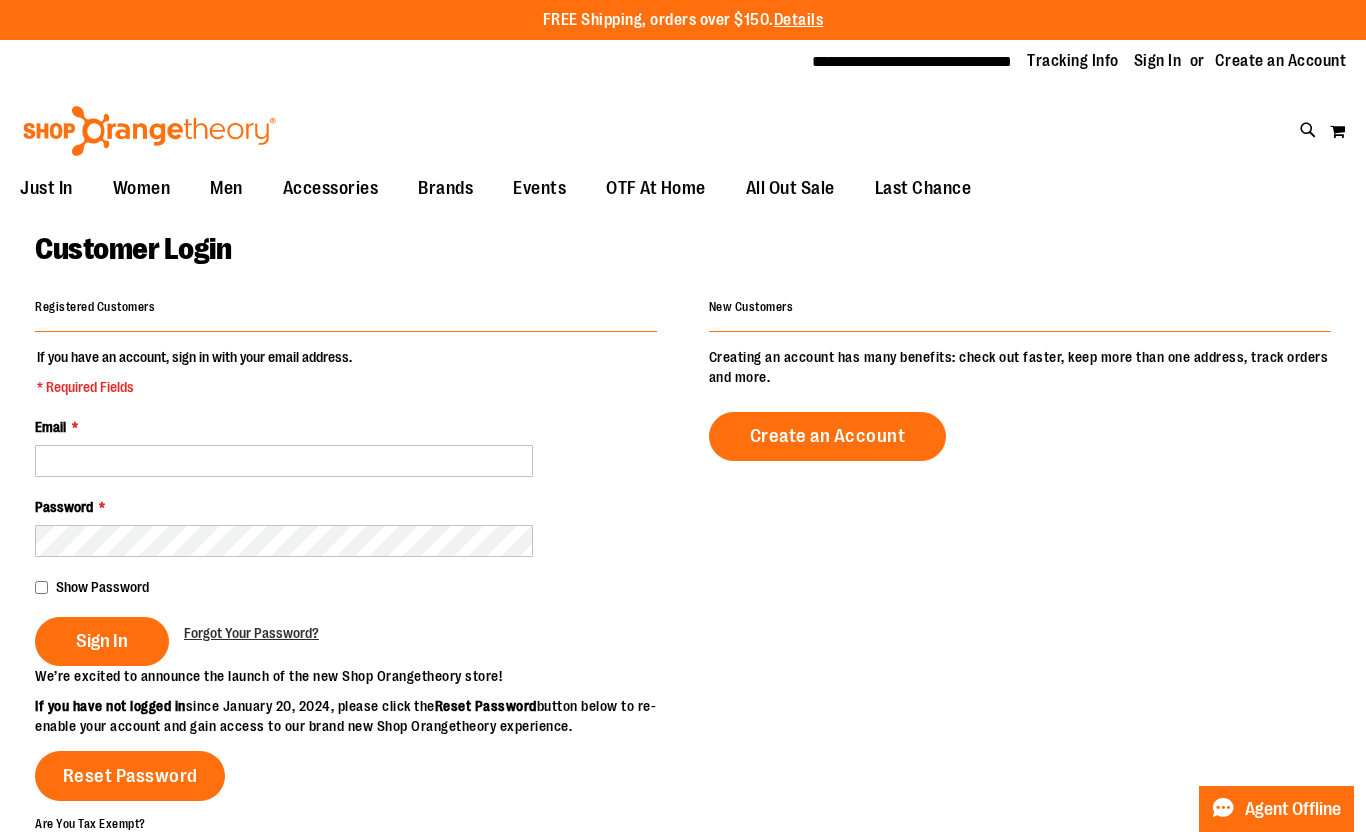 scroll, scrollTop: 0, scrollLeft: 0, axis: both 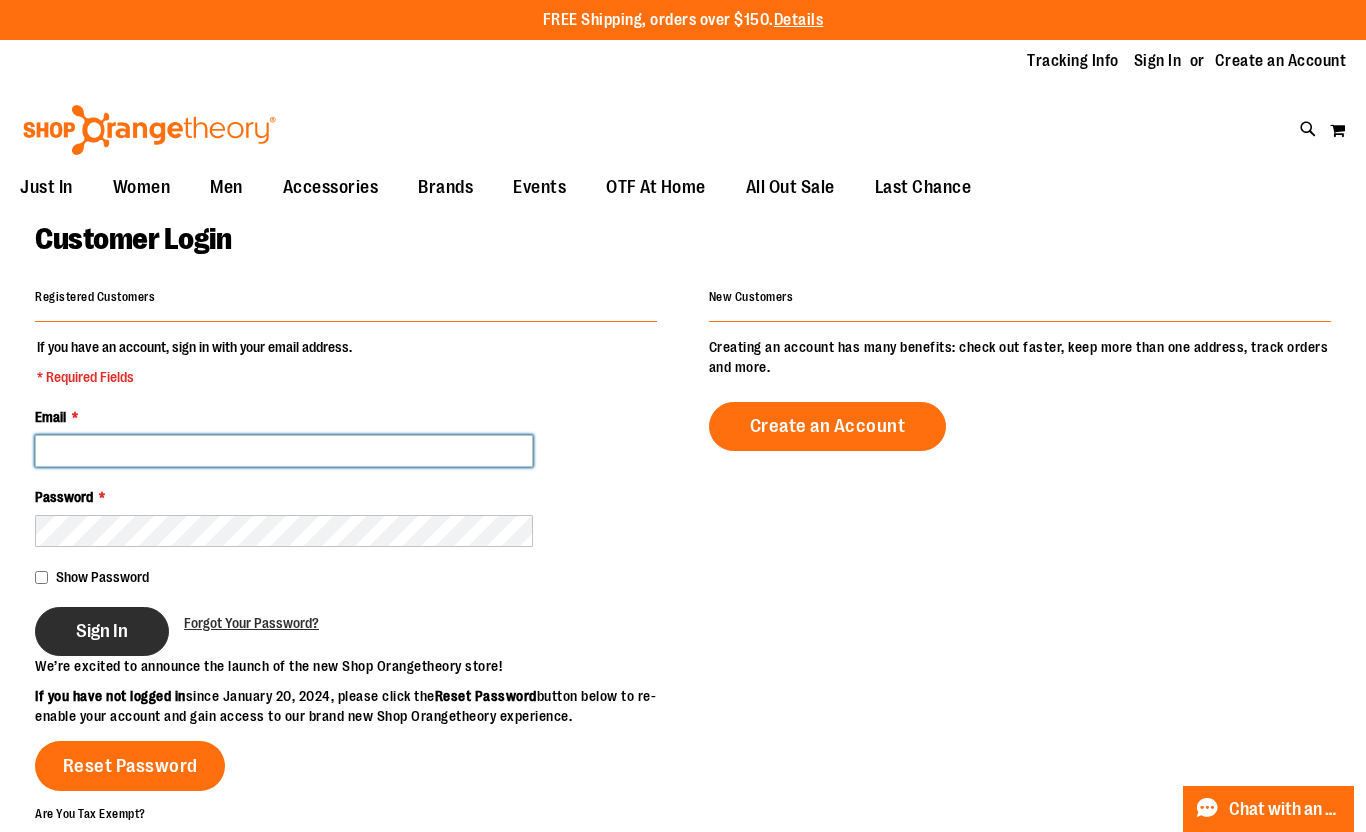 type on "**********" 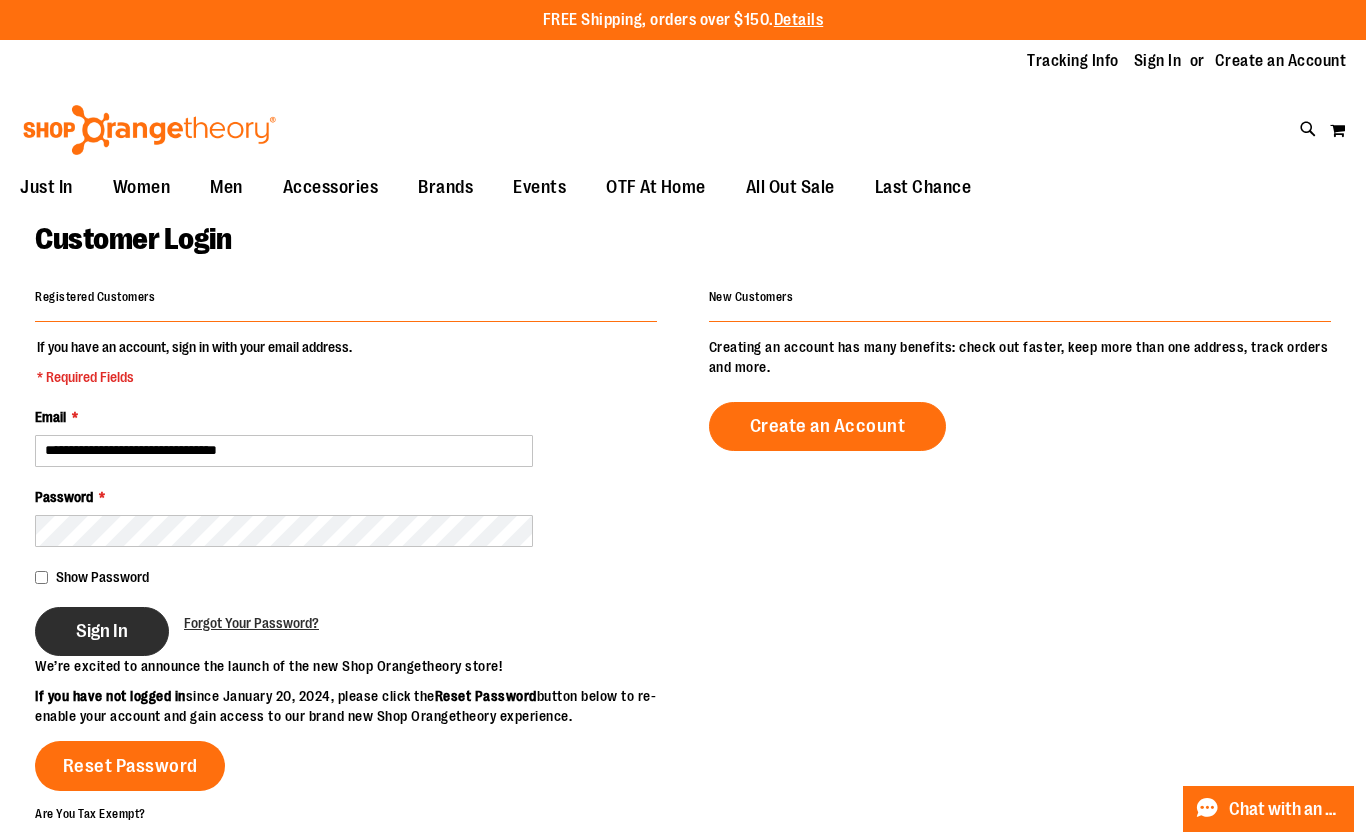 type on "**********" 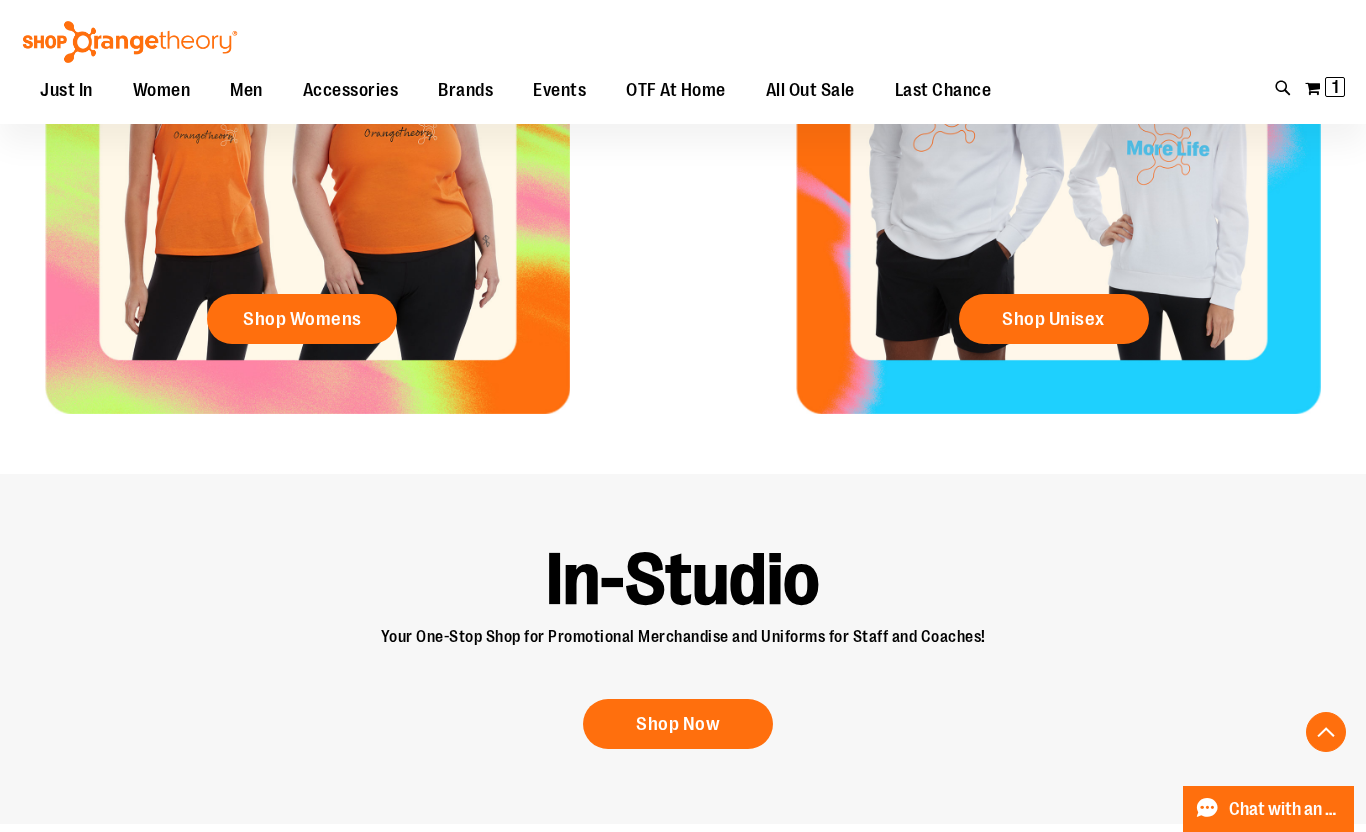 scroll, scrollTop: 0, scrollLeft: 0, axis: both 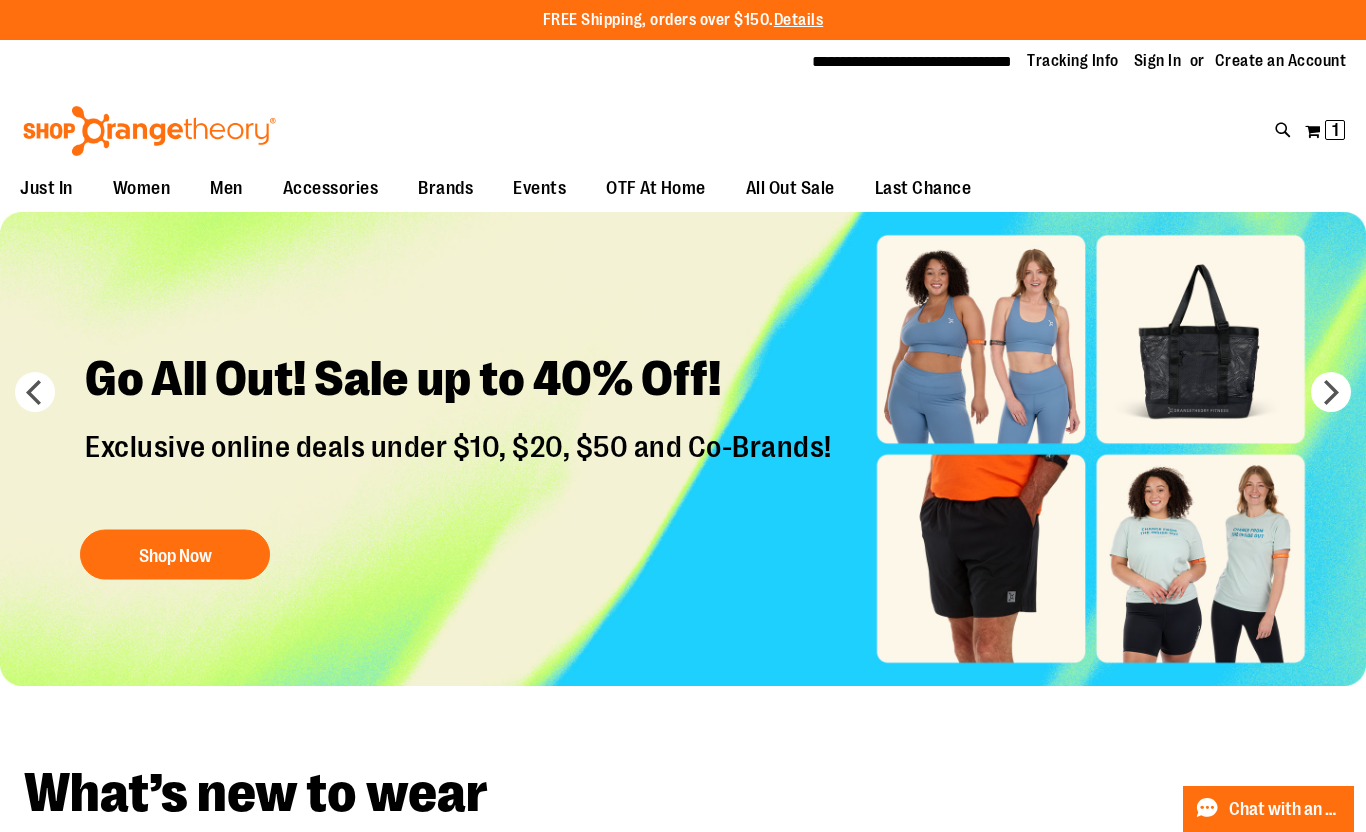 type on "**********" 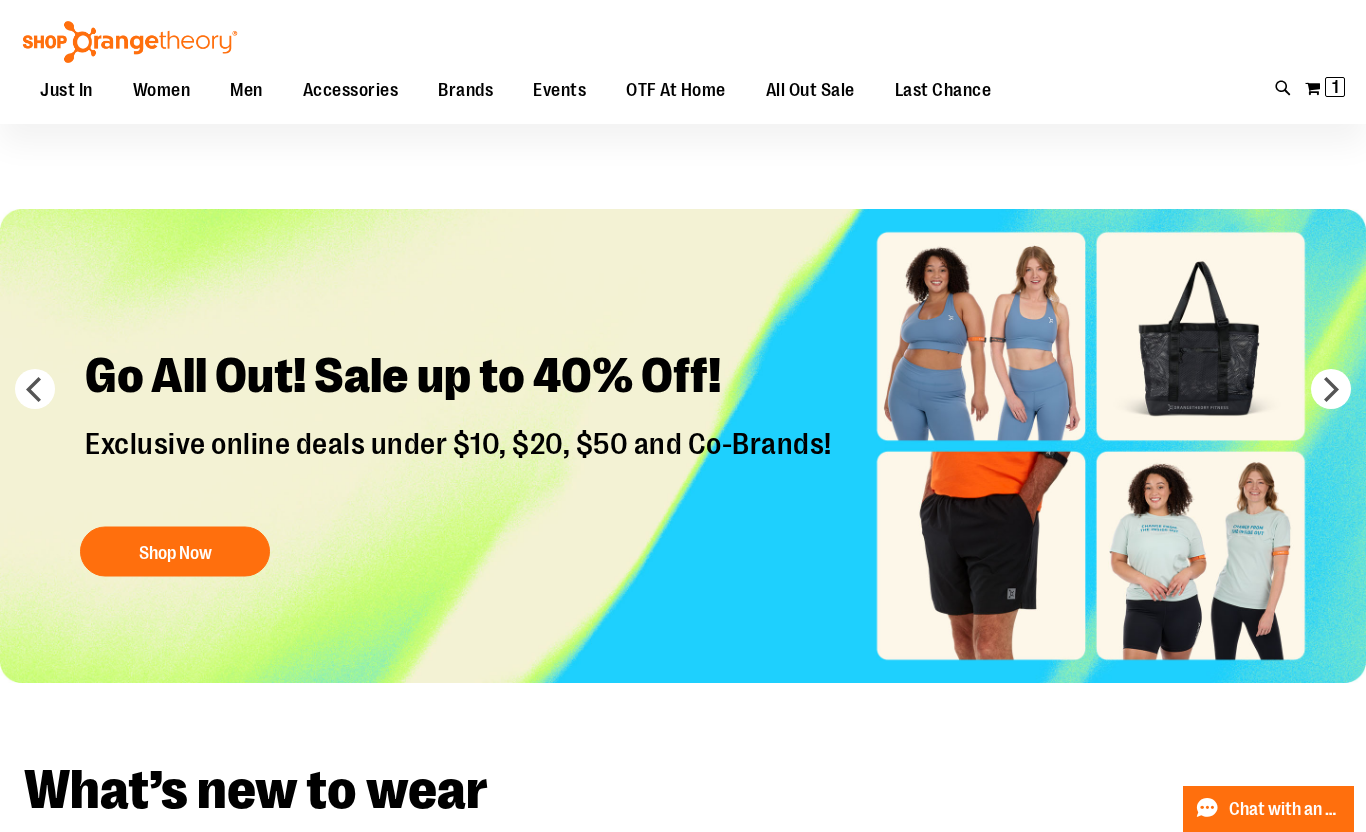 scroll, scrollTop: 0, scrollLeft: 0, axis: both 